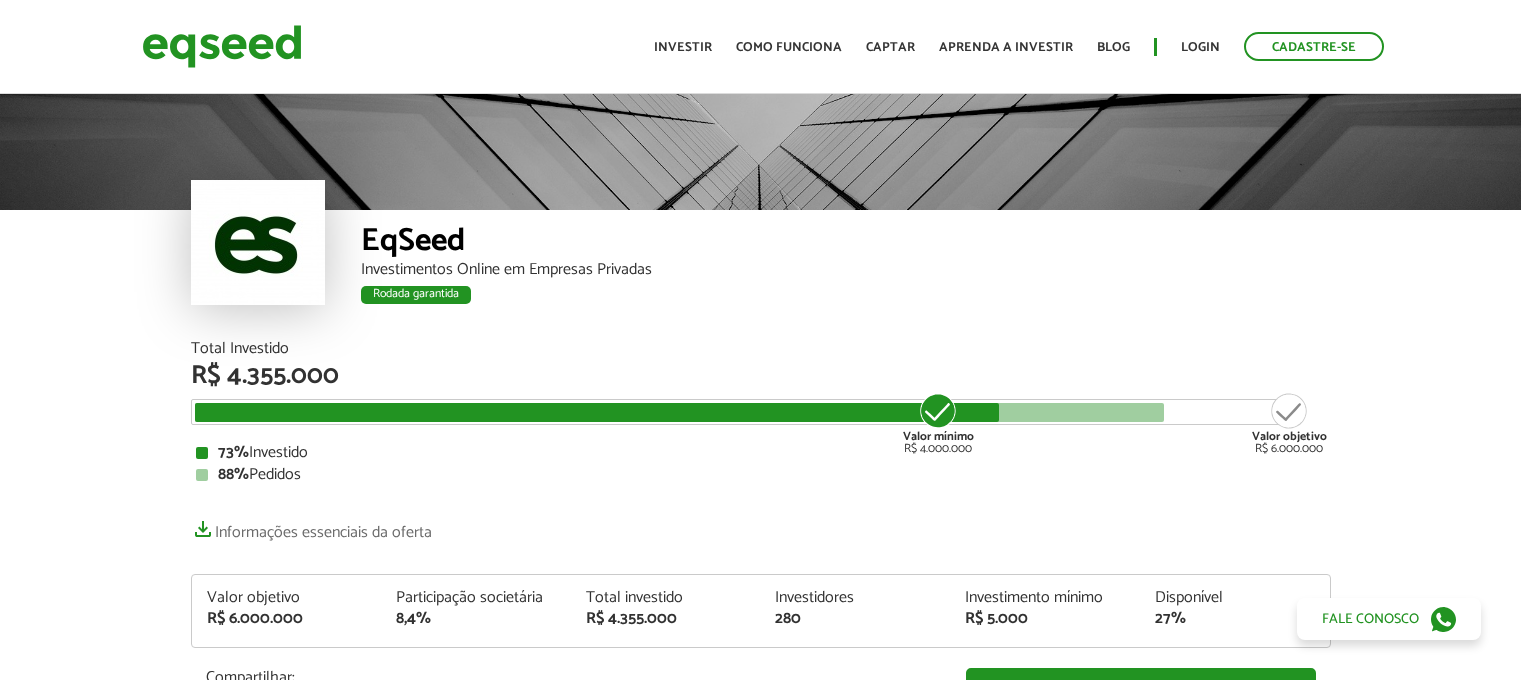 scroll, scrollTop: 0, scrollLeft: 0, axis: both 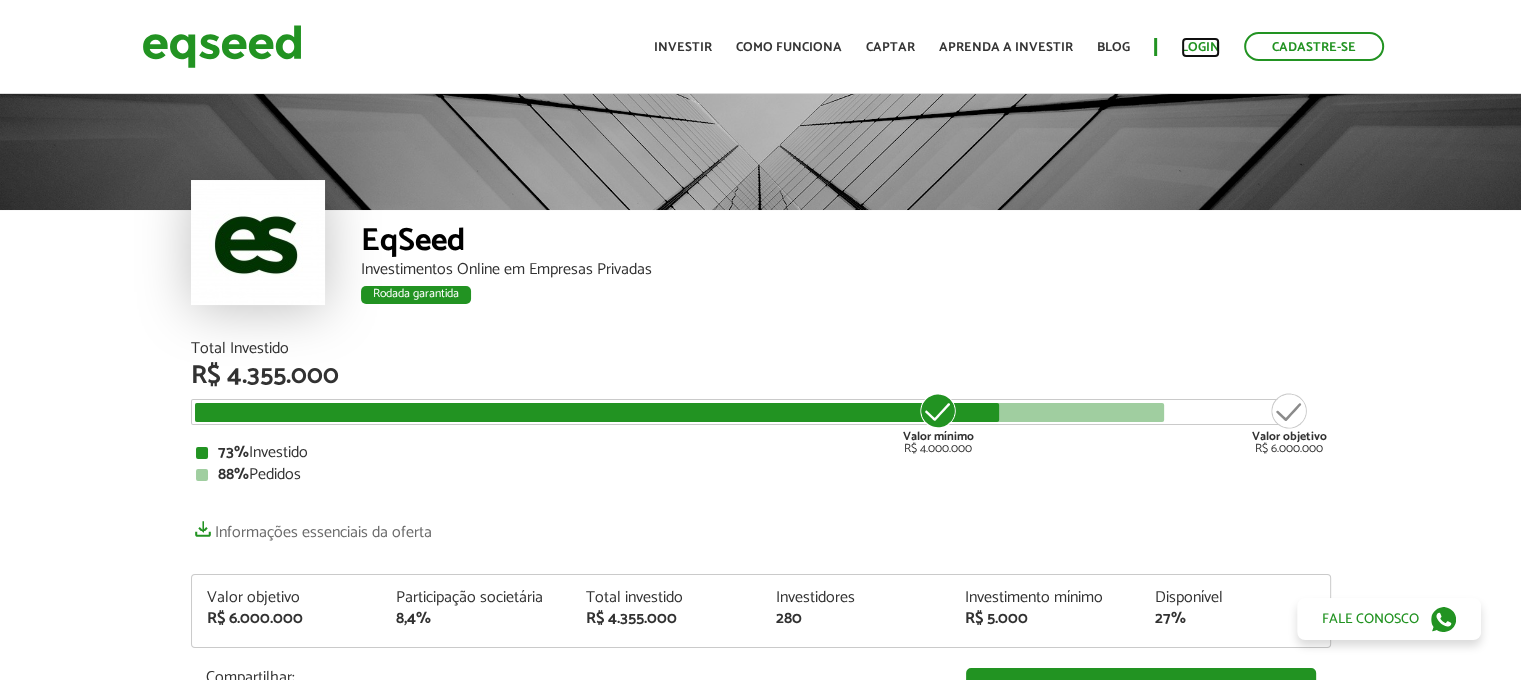 click on "Login" at bounding box center (1200, 47) 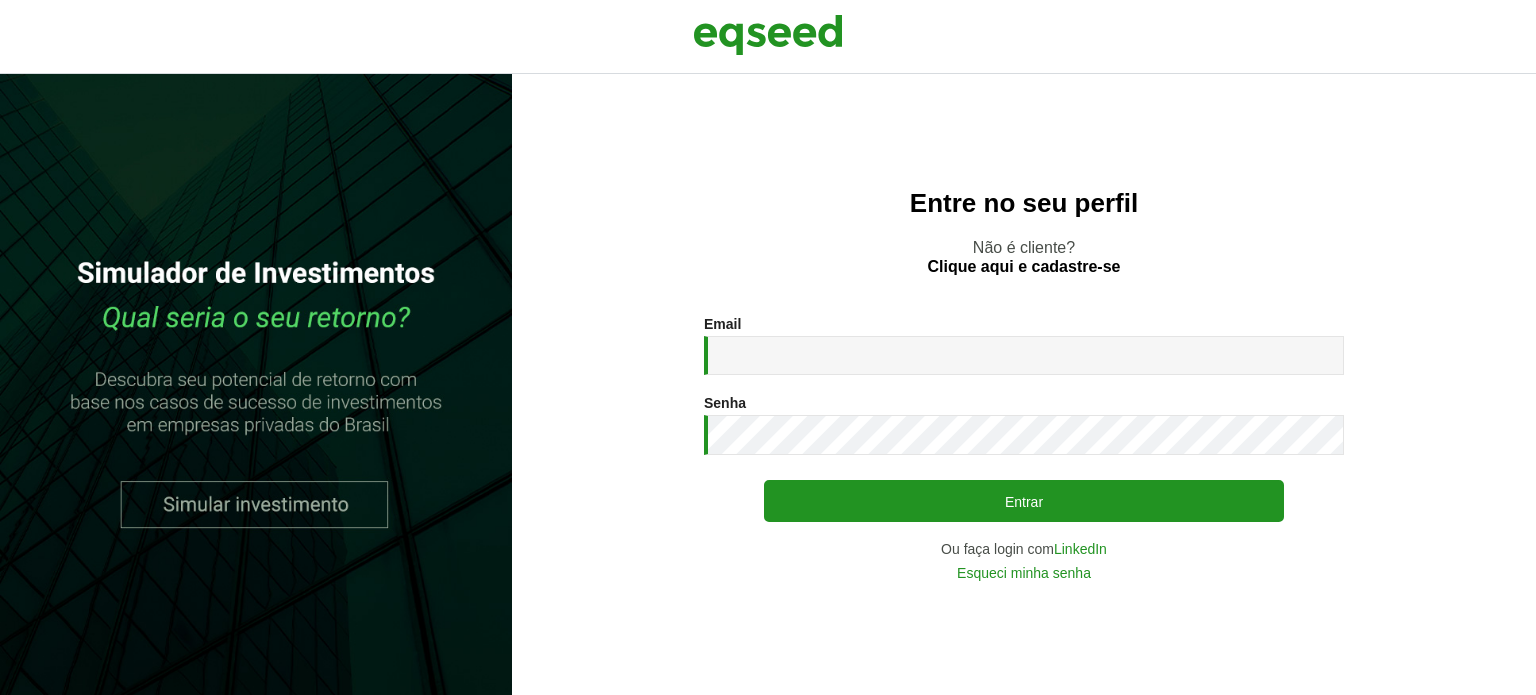 scroll, scrollTop: 0, scrollLeft: 0, axis: both 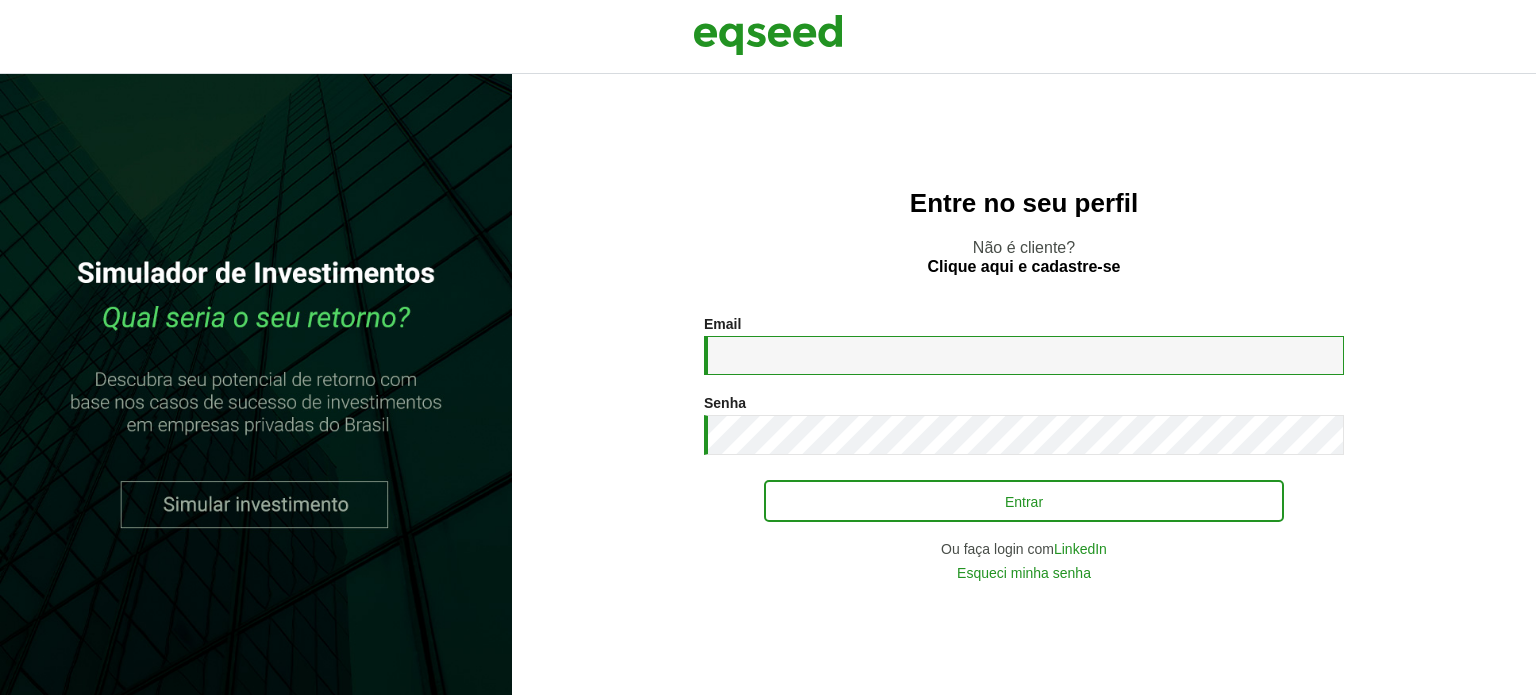 type on "**********" 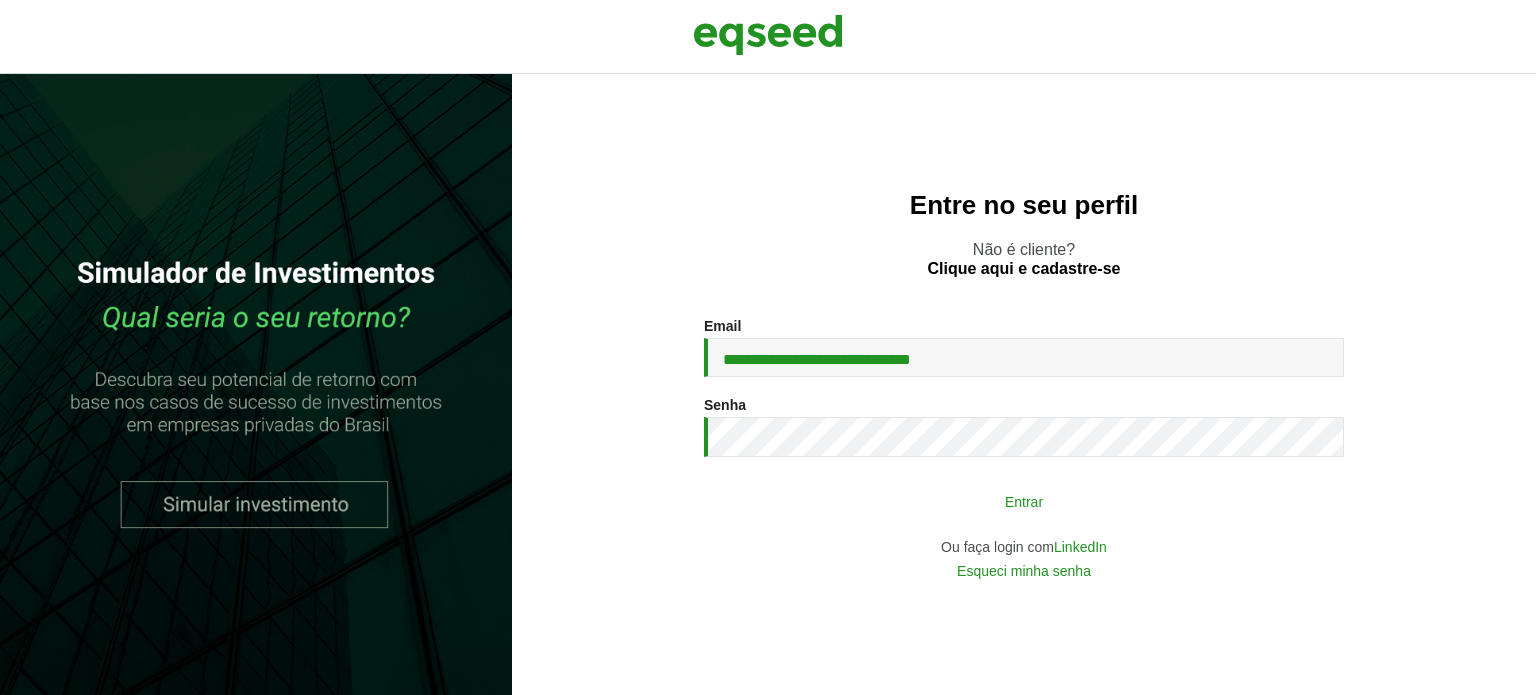 click on "Entrar" at bounding box center (1024, 501) 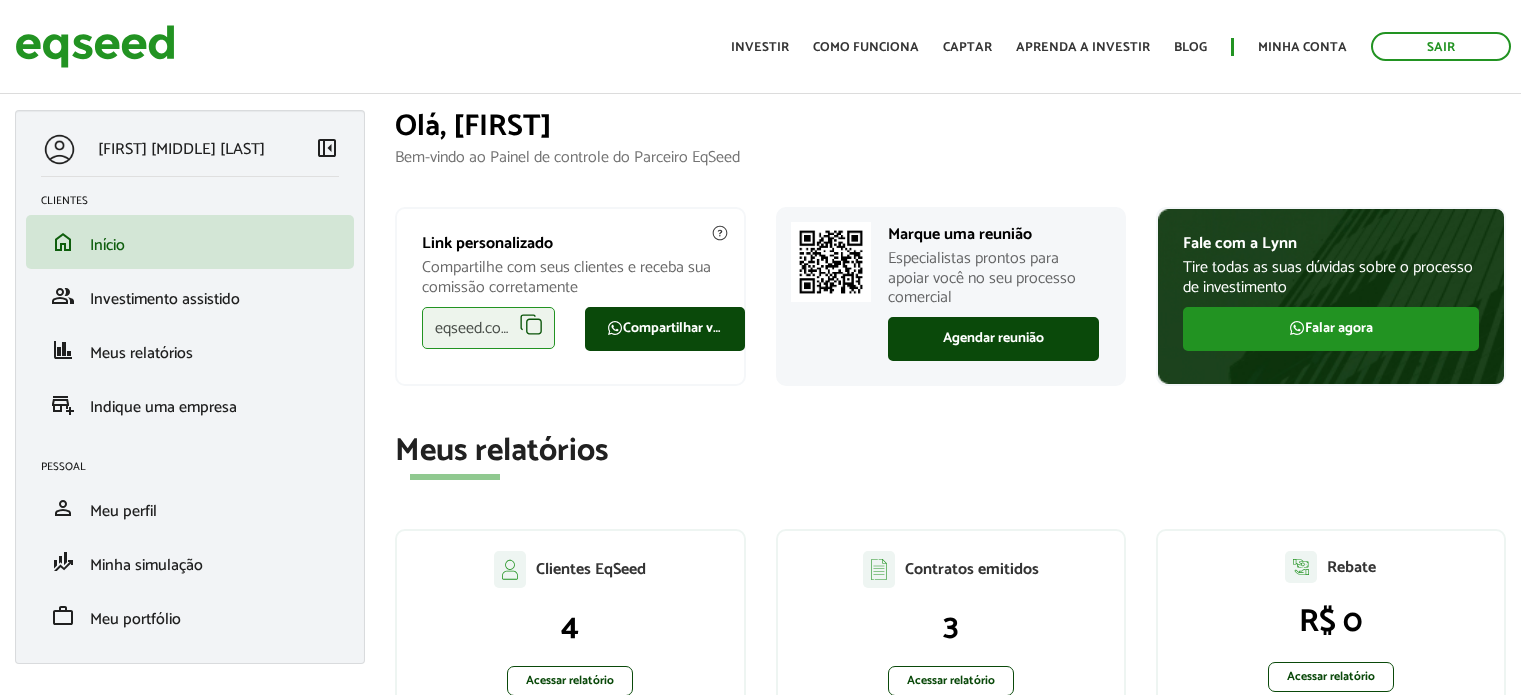 scroll, scrollTop: 0, scrollLeft: 0, axis: both 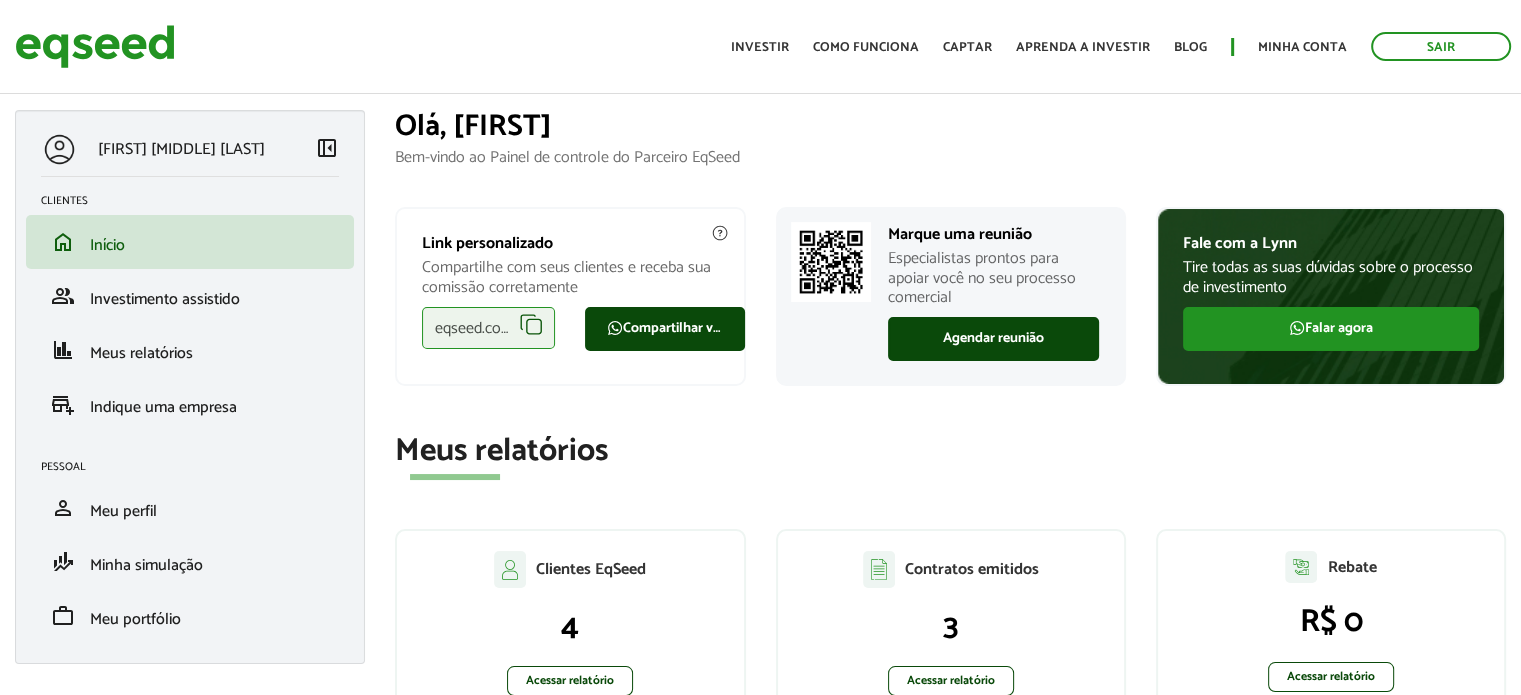 click on "eqseed.com/a/is/[USERNAME]" at bounding box center [488, 328] 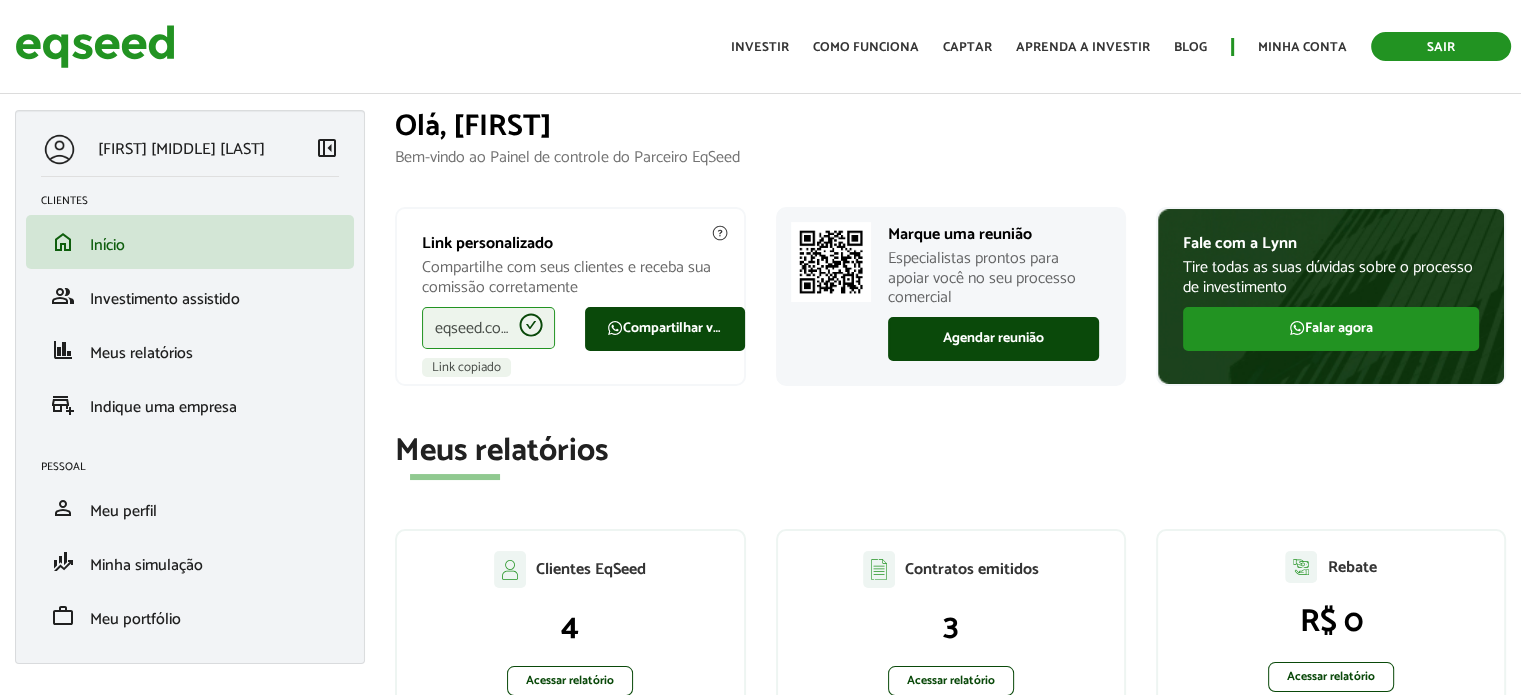 click on "Sair" at bounding box center (1441, 46) 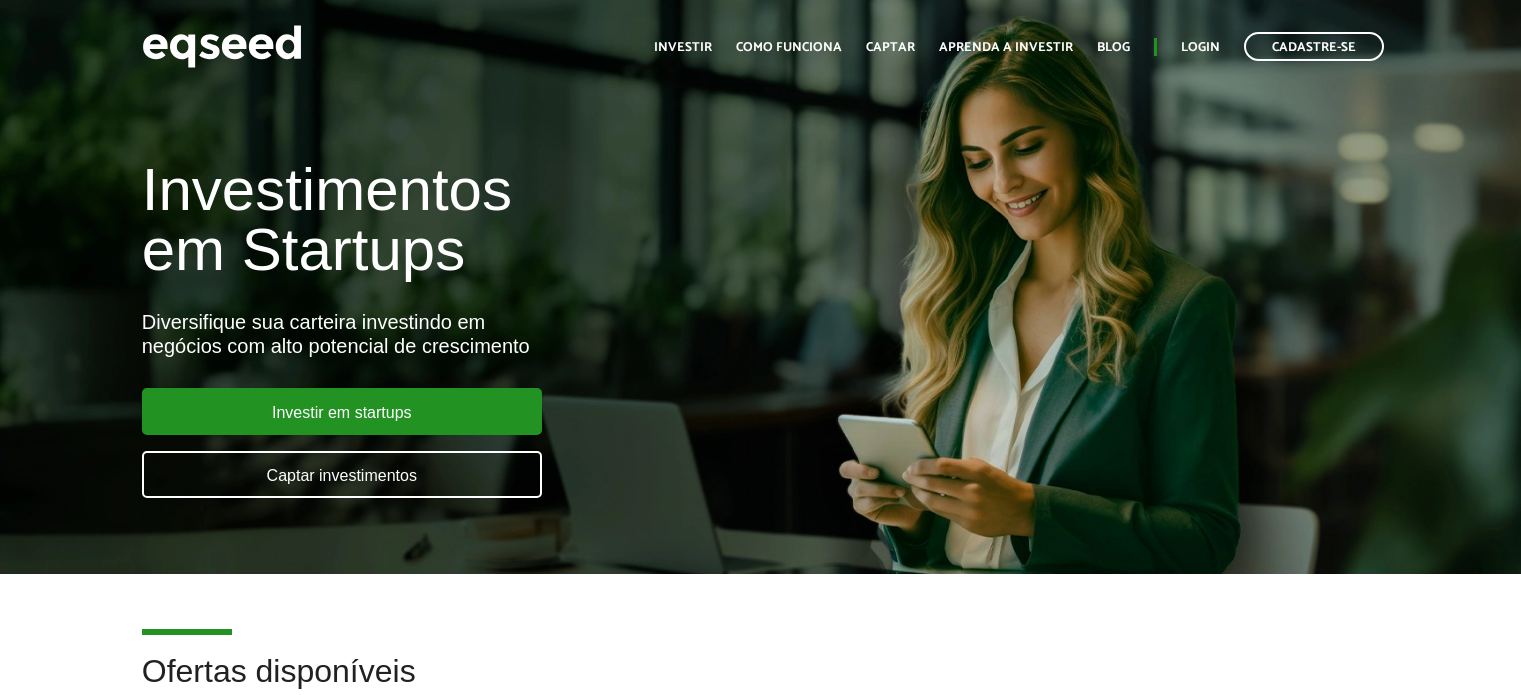 scroll, scrollTop: 0, scrollLeft: 0, axis: both 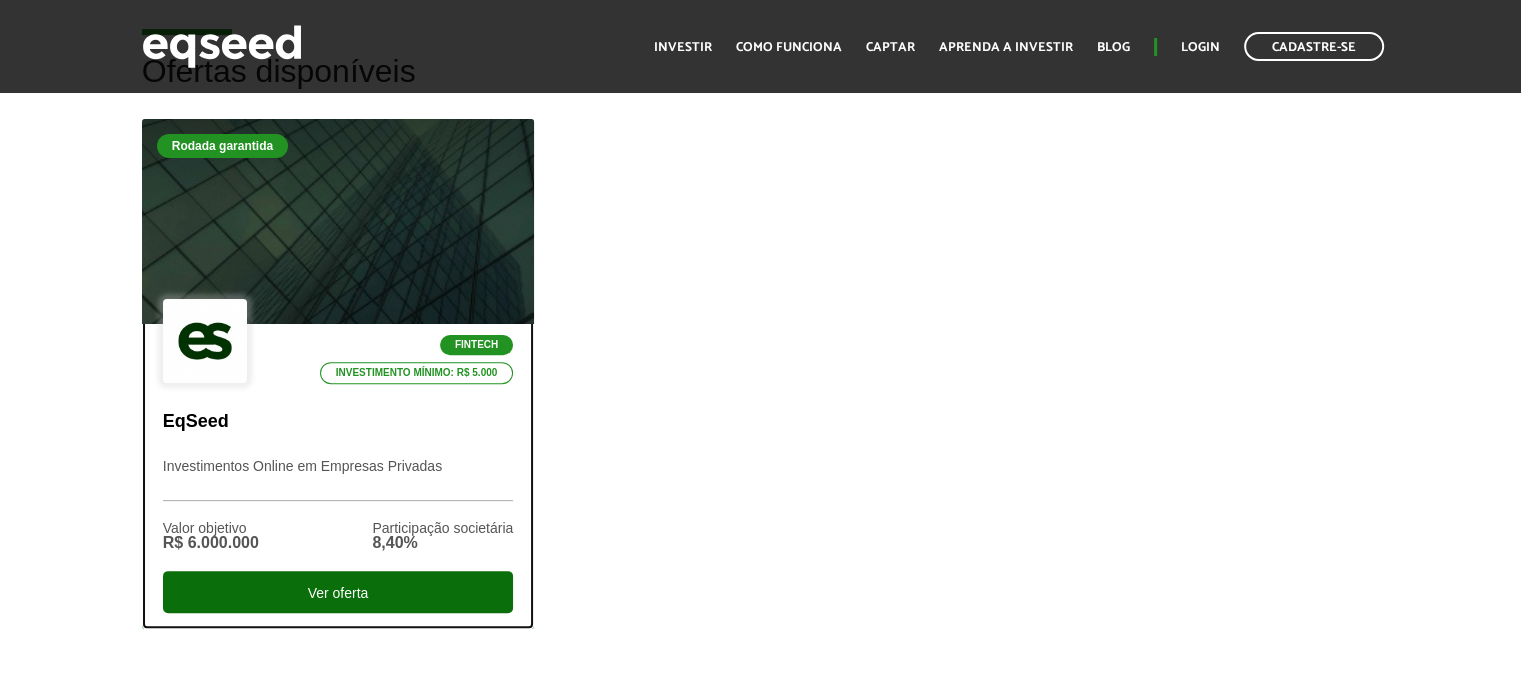 click on "Ver oferta" at bounding box center [338, 592] 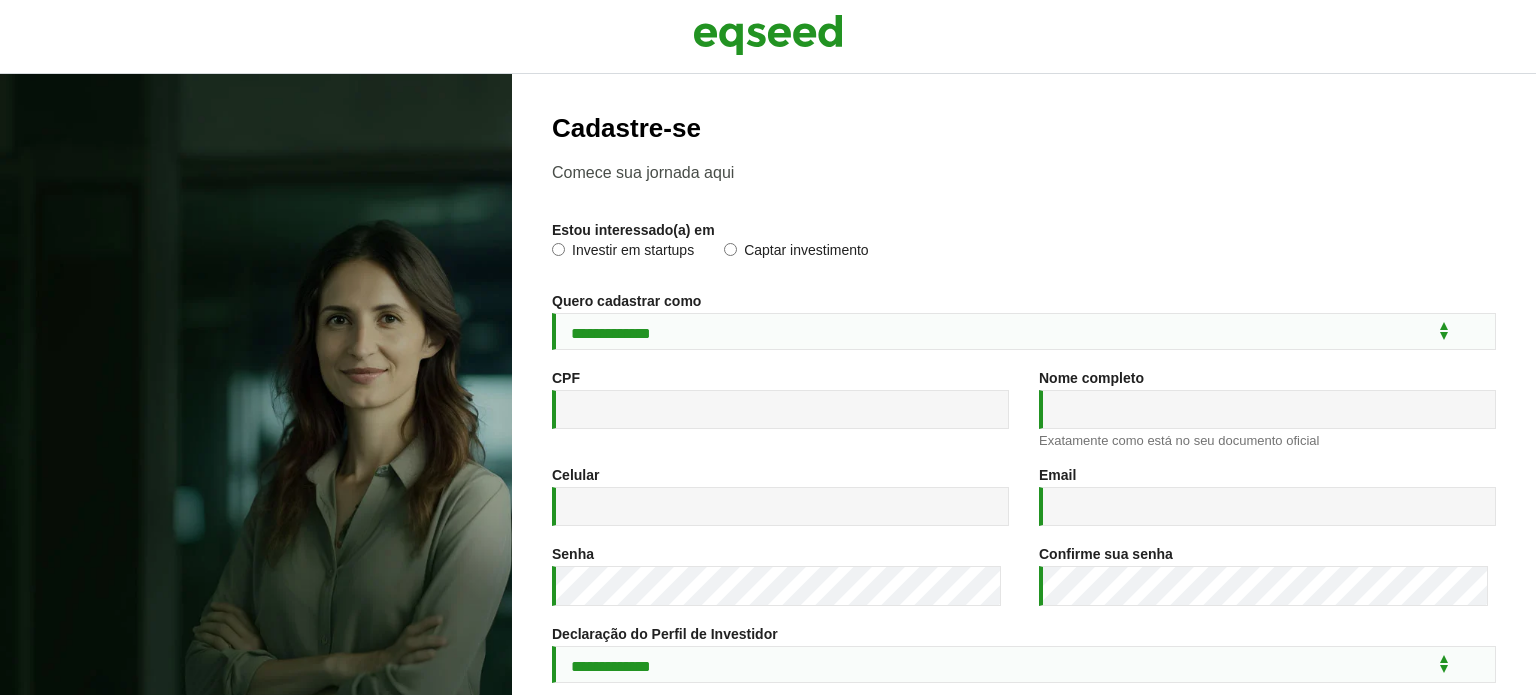 scroll, scrollTop: 0, scrollLeft: 0, axis: both 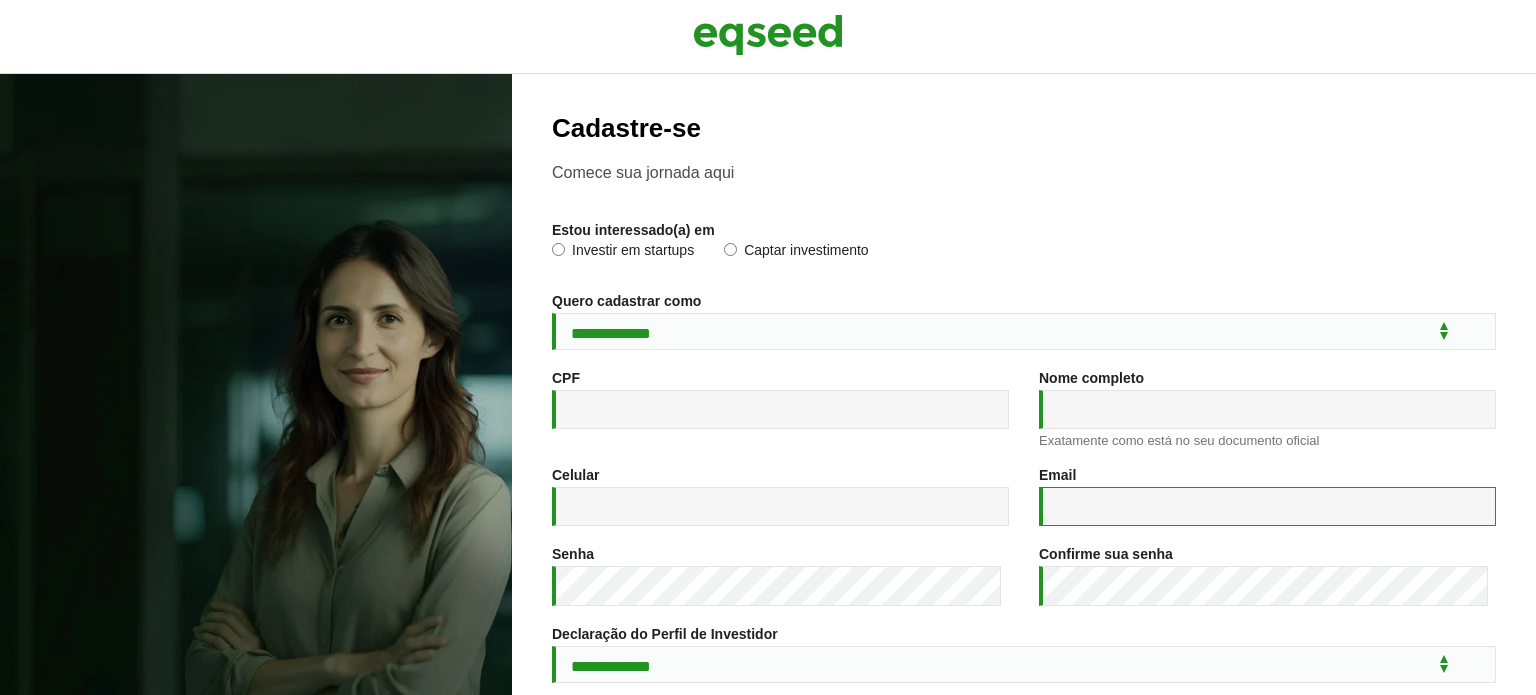 type on "**********" 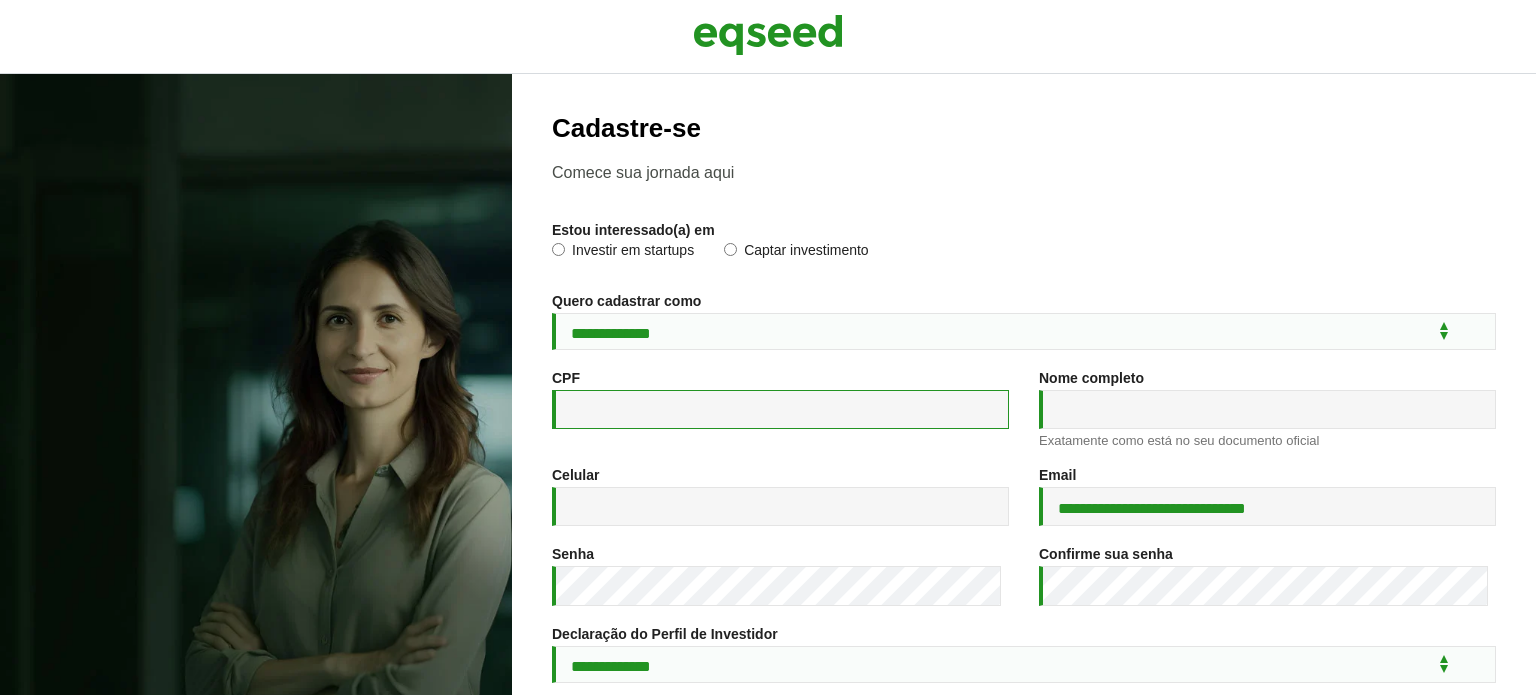 click on "CPF  *" at bounding box center [780, 409] 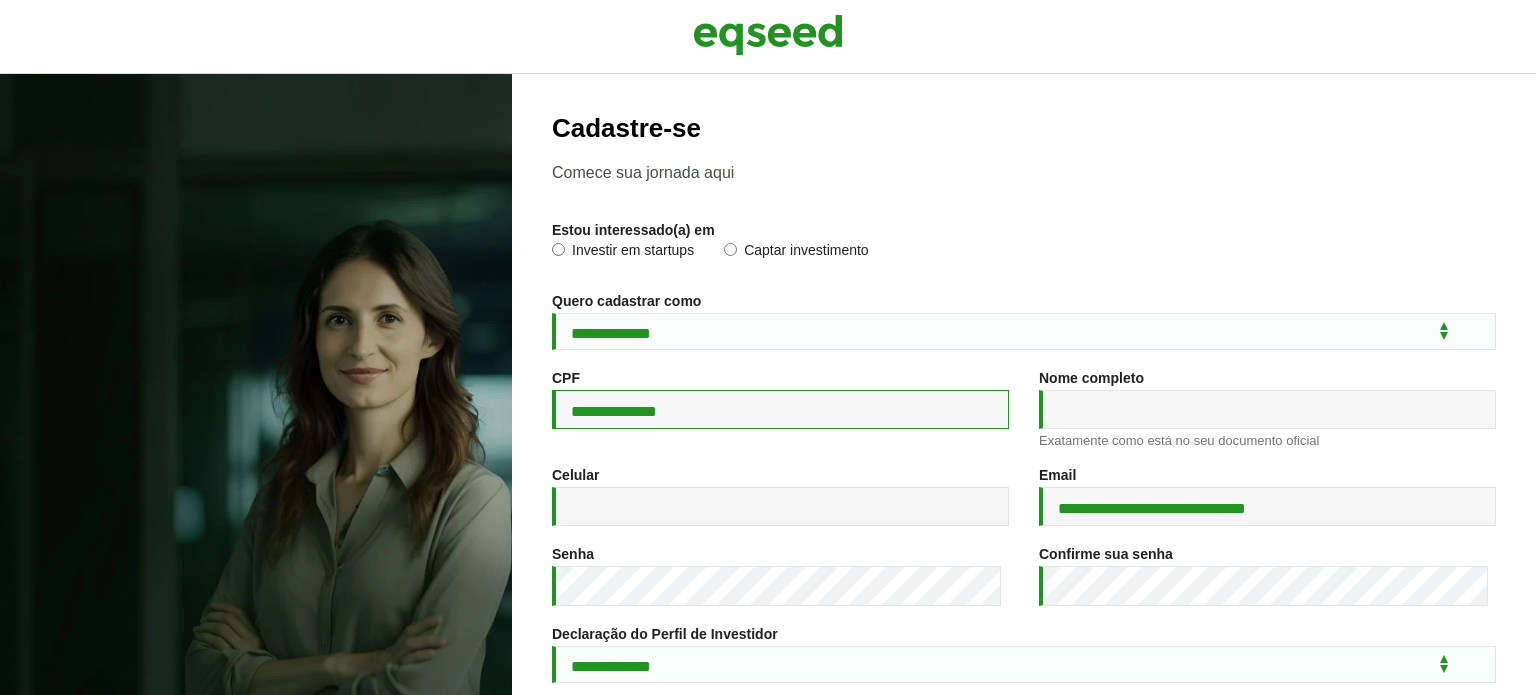 type on "**********" 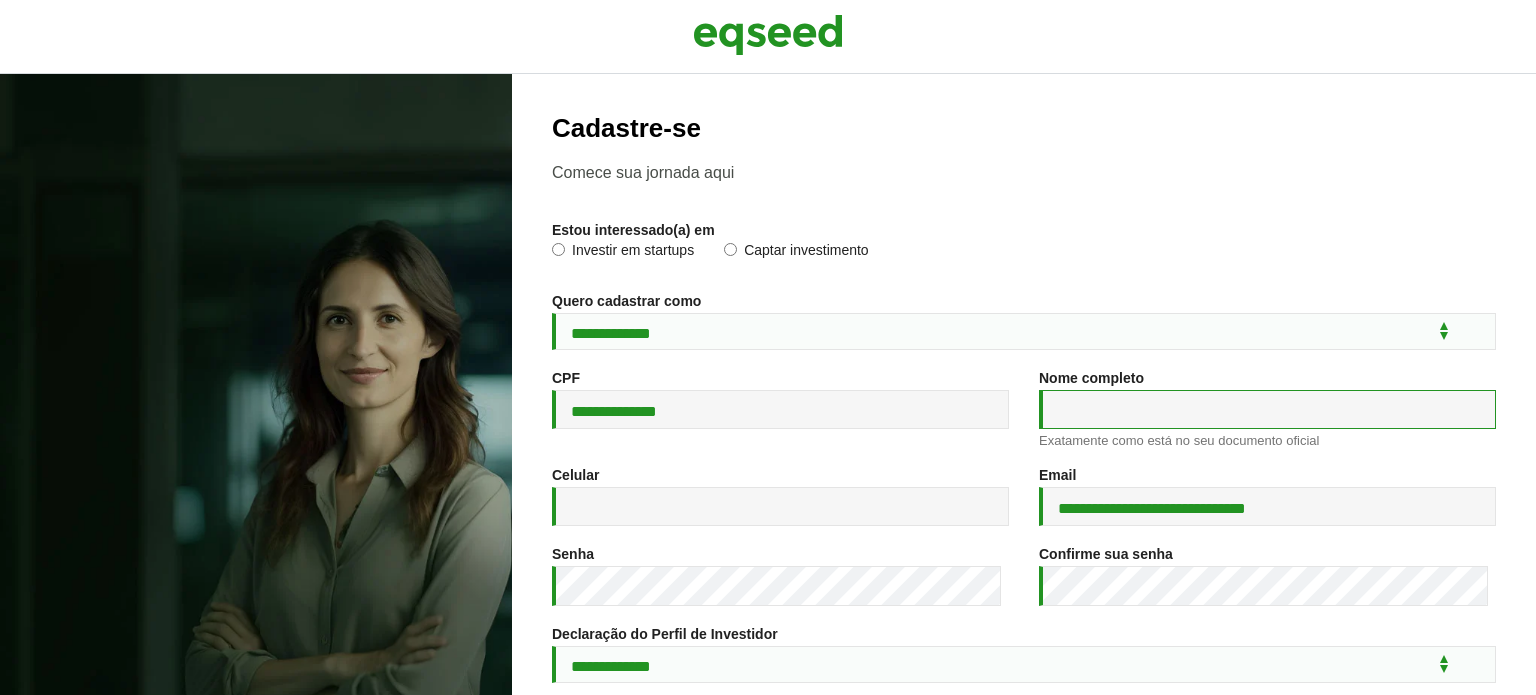 paste on "**********" 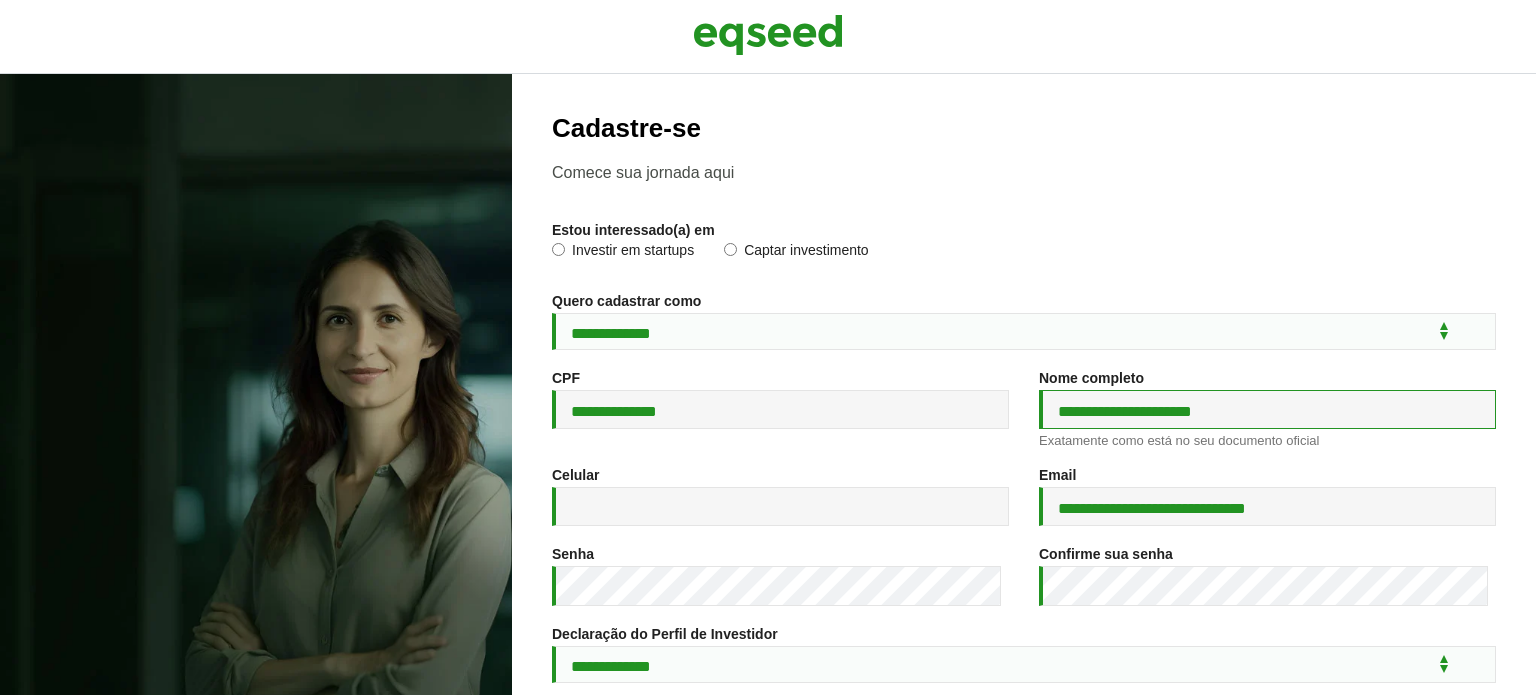type on "**********" 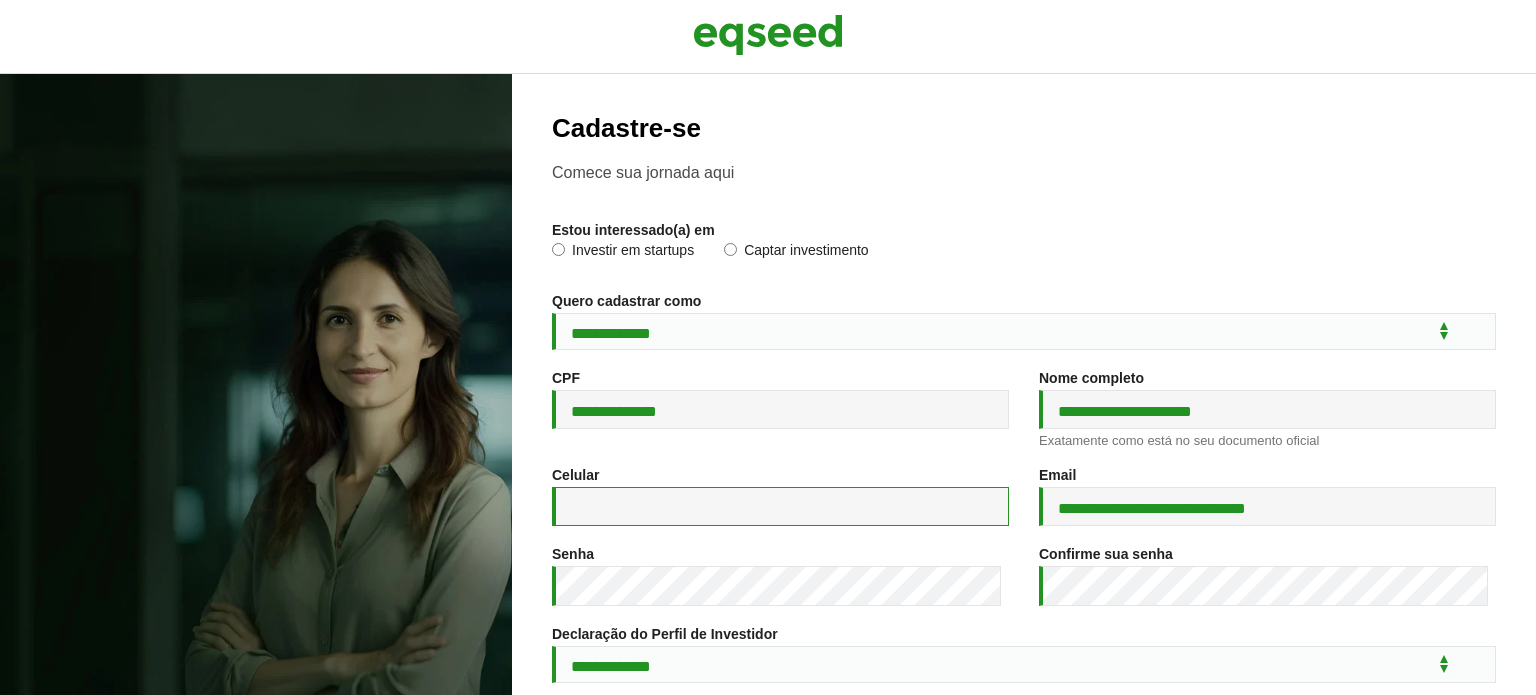 paste on "**********" 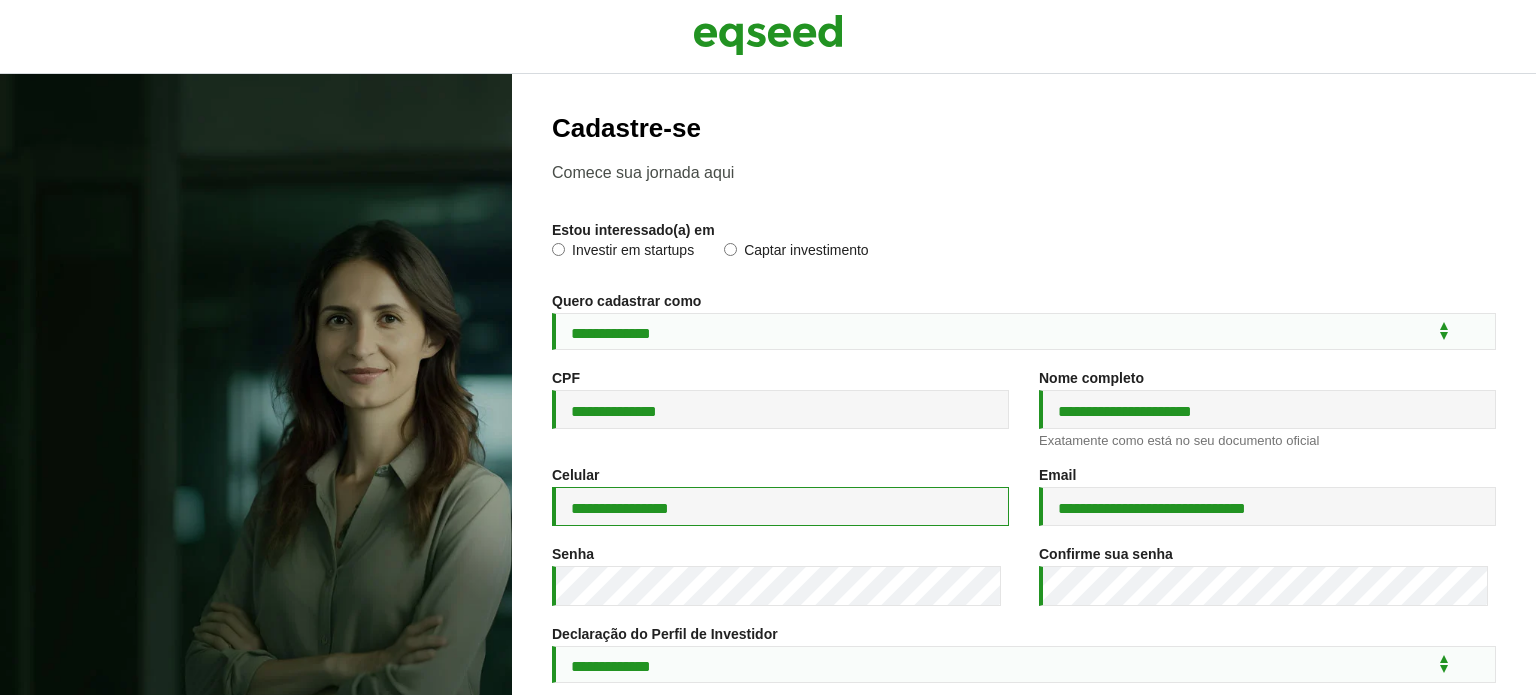 type on "**********" 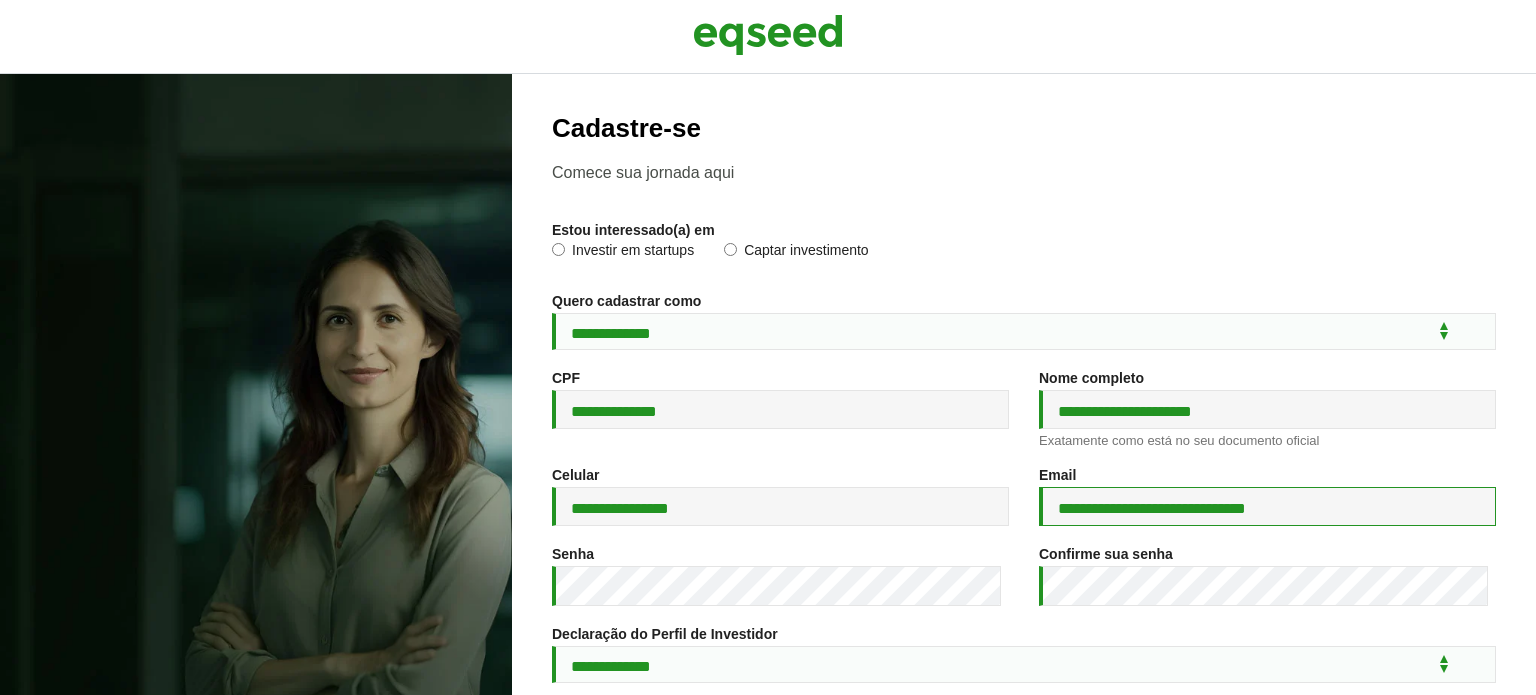 paste 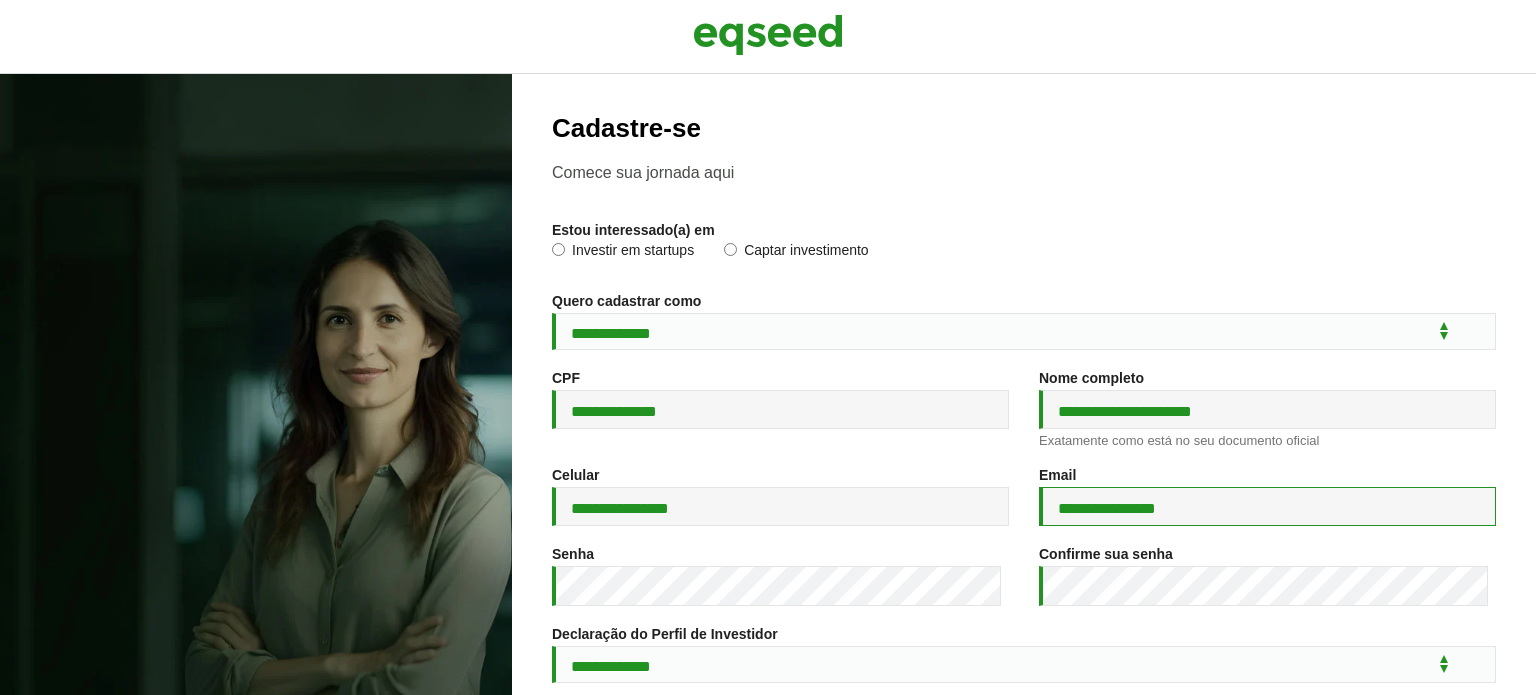 click on "**********" at bounding box center [1267, 506] 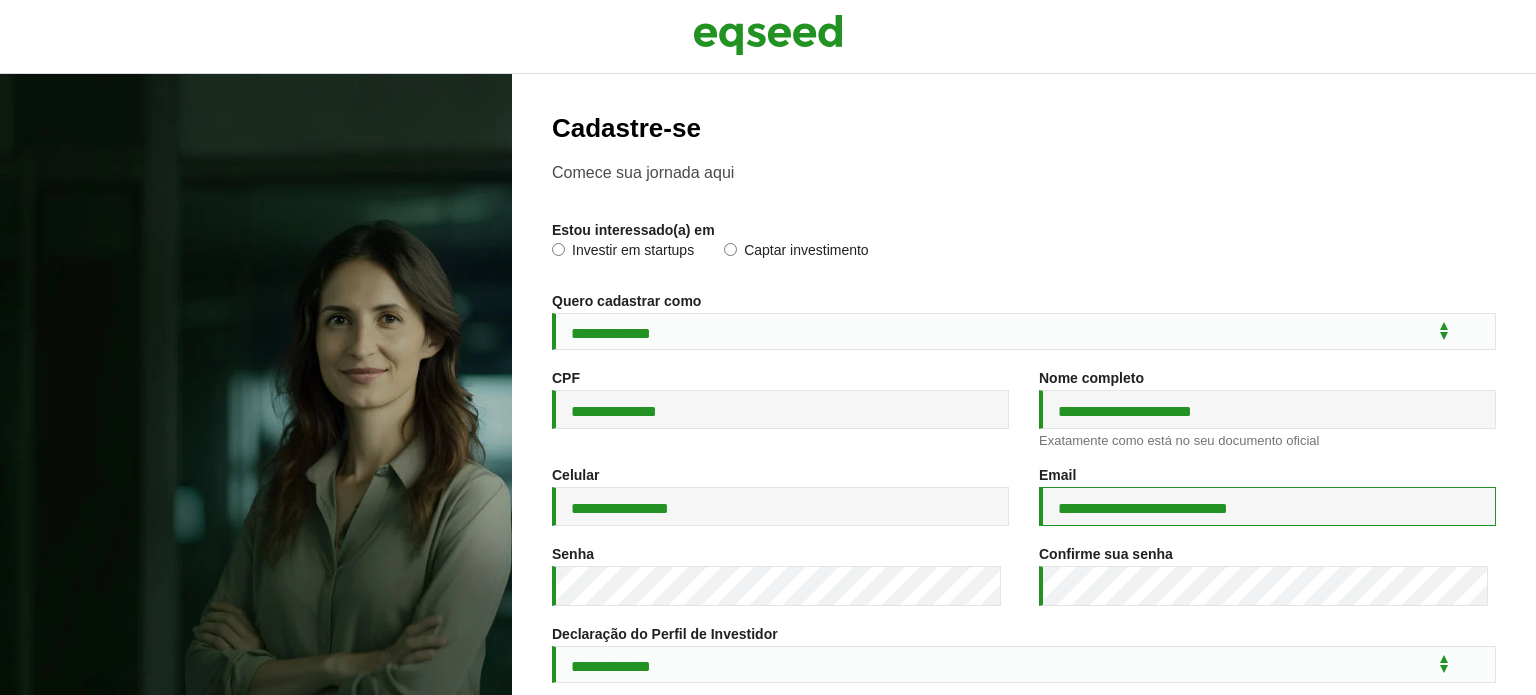 click on "**********" at bounding box center [1267, 506] 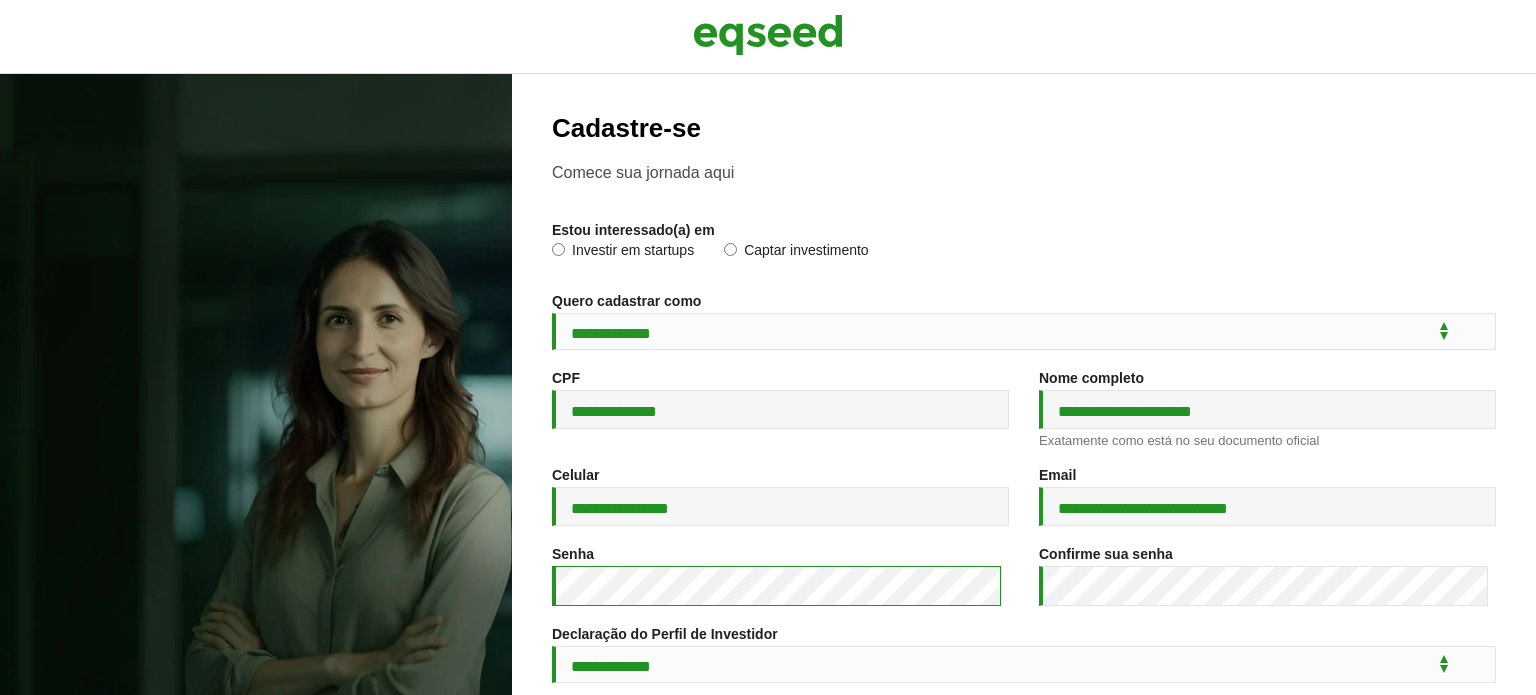 click on "**********" at bounding box center (768, 384) 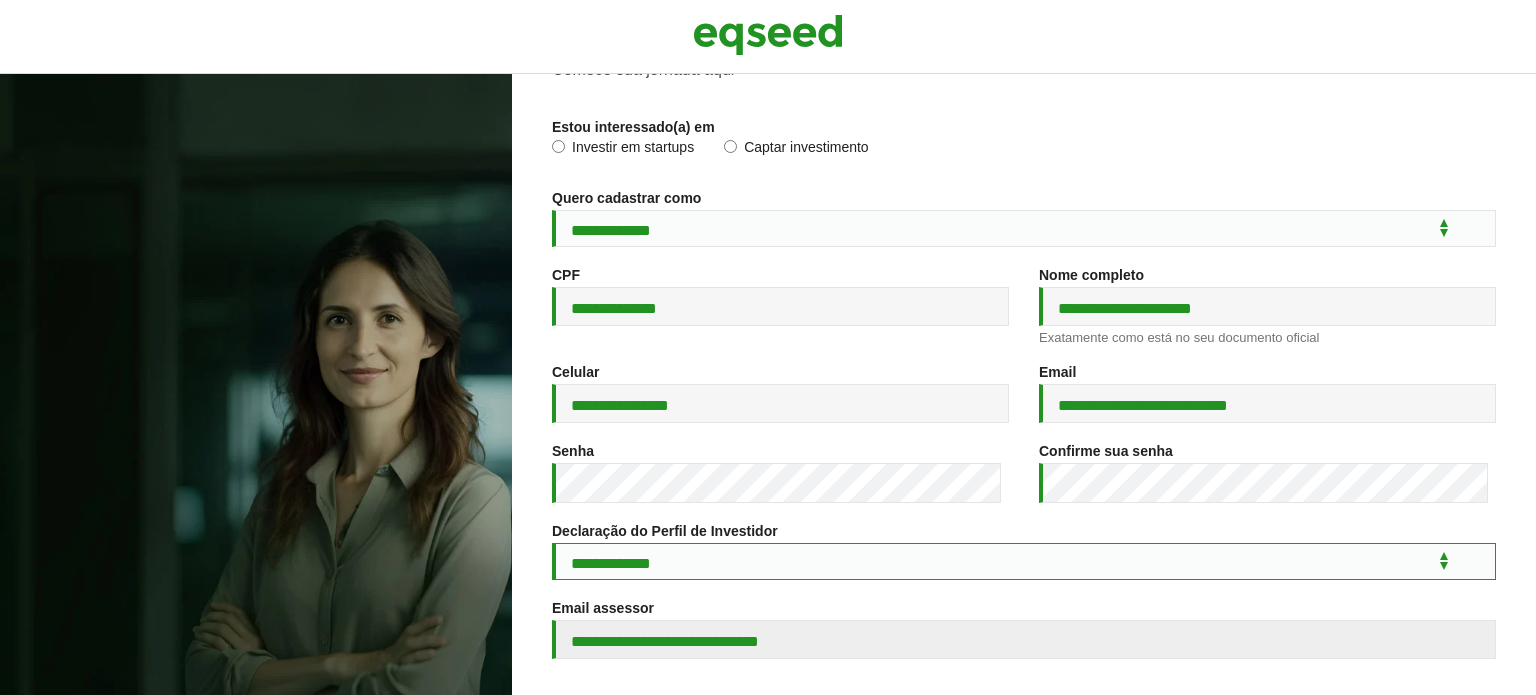 scroll, scrollTop: 372, scrollLeft: 0, axis: vertical 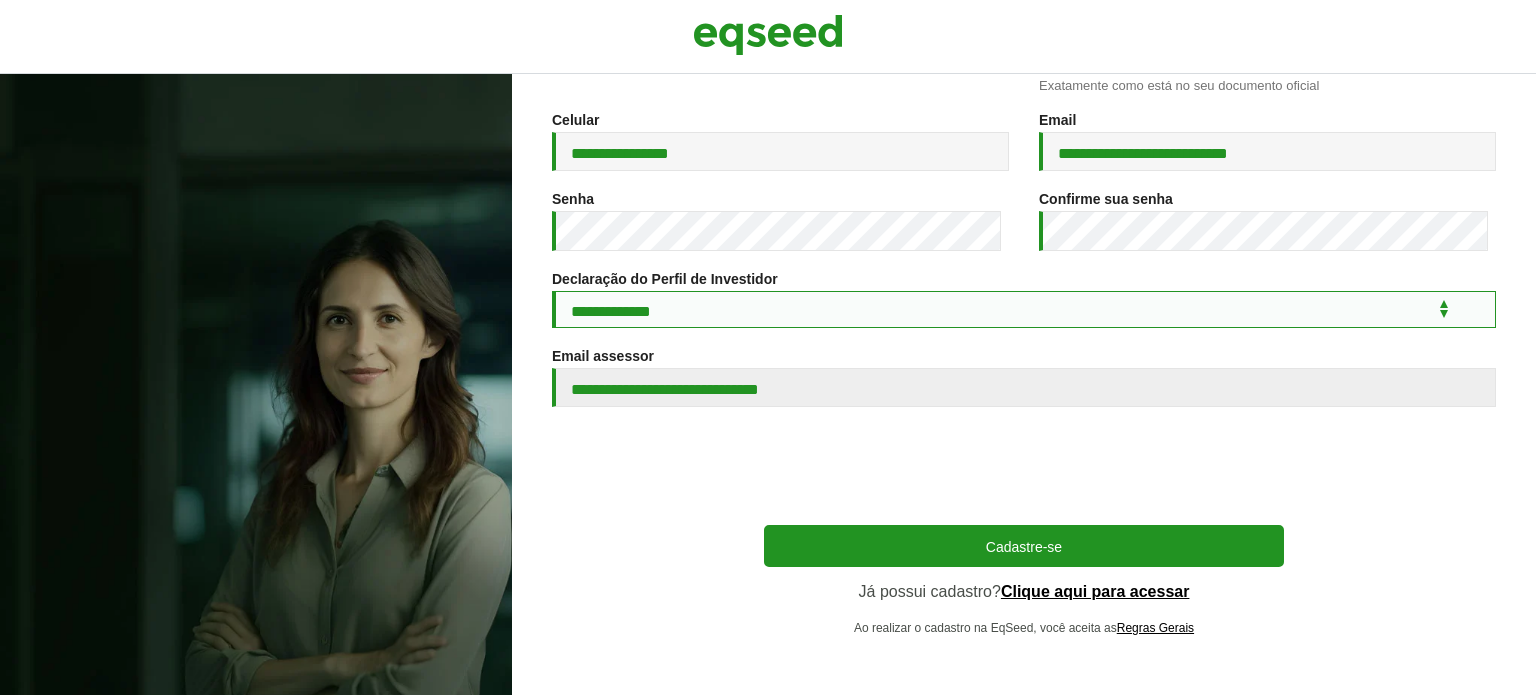 click on "**********" at bounding box center (1024, 309) 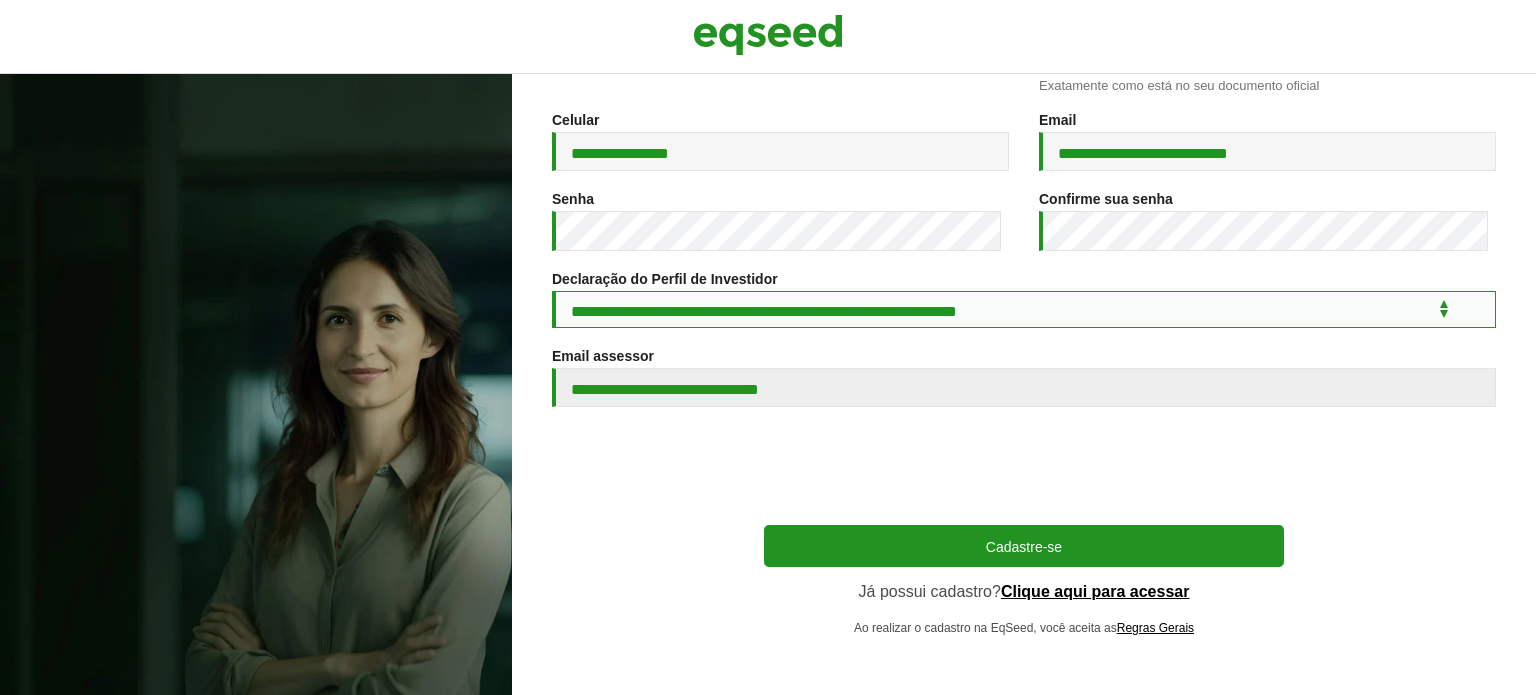 click on "**********" at bounding box center [1024, 309] 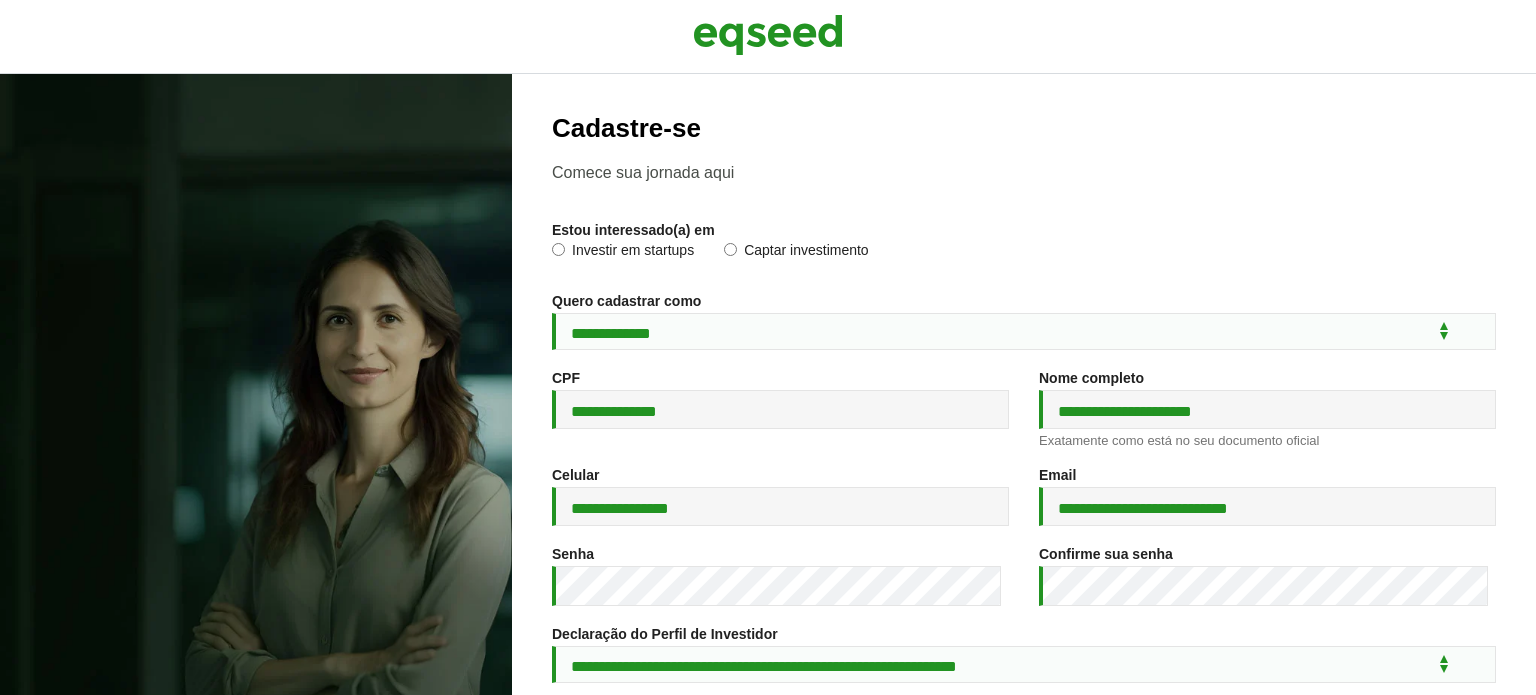 scroll, scrollTop: 372, scrollLeft: 0, axis: vertical 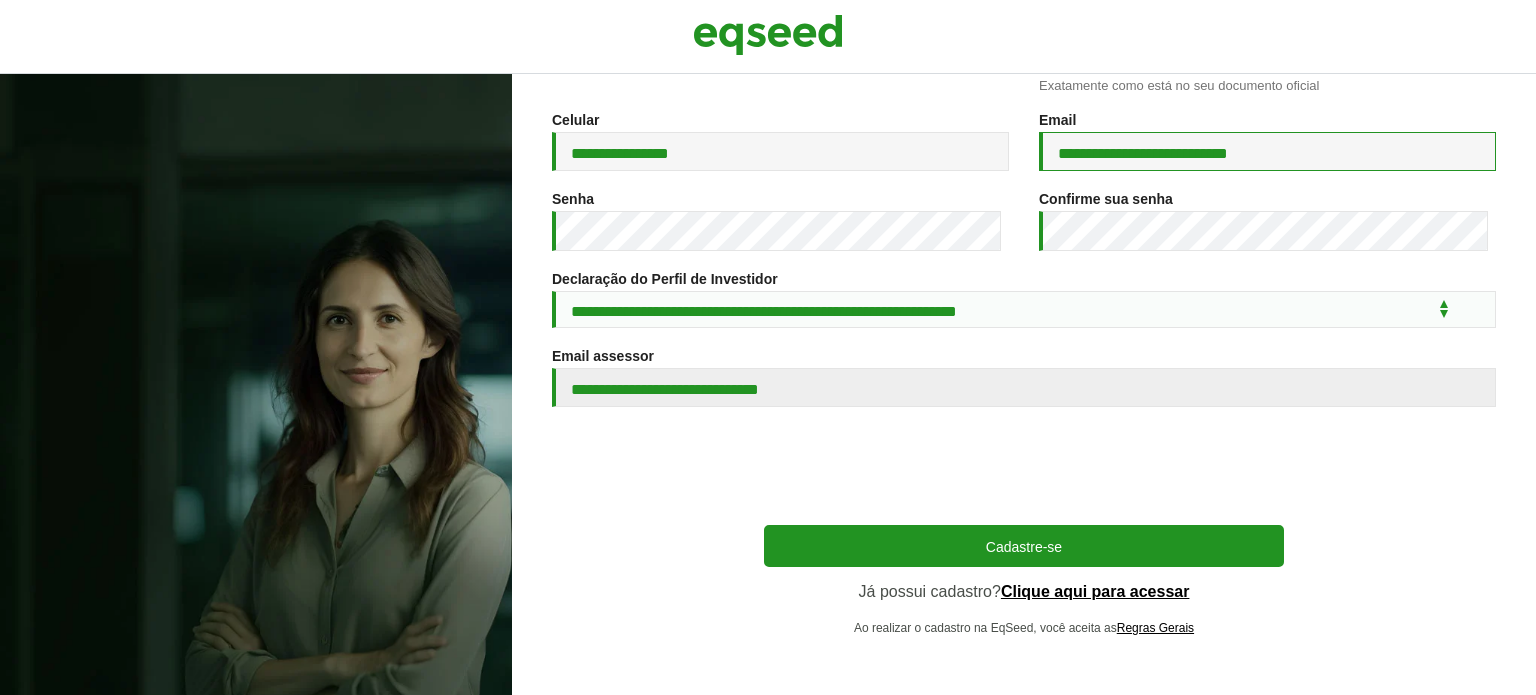 click on "**********" at bounding box center (1267, 151) 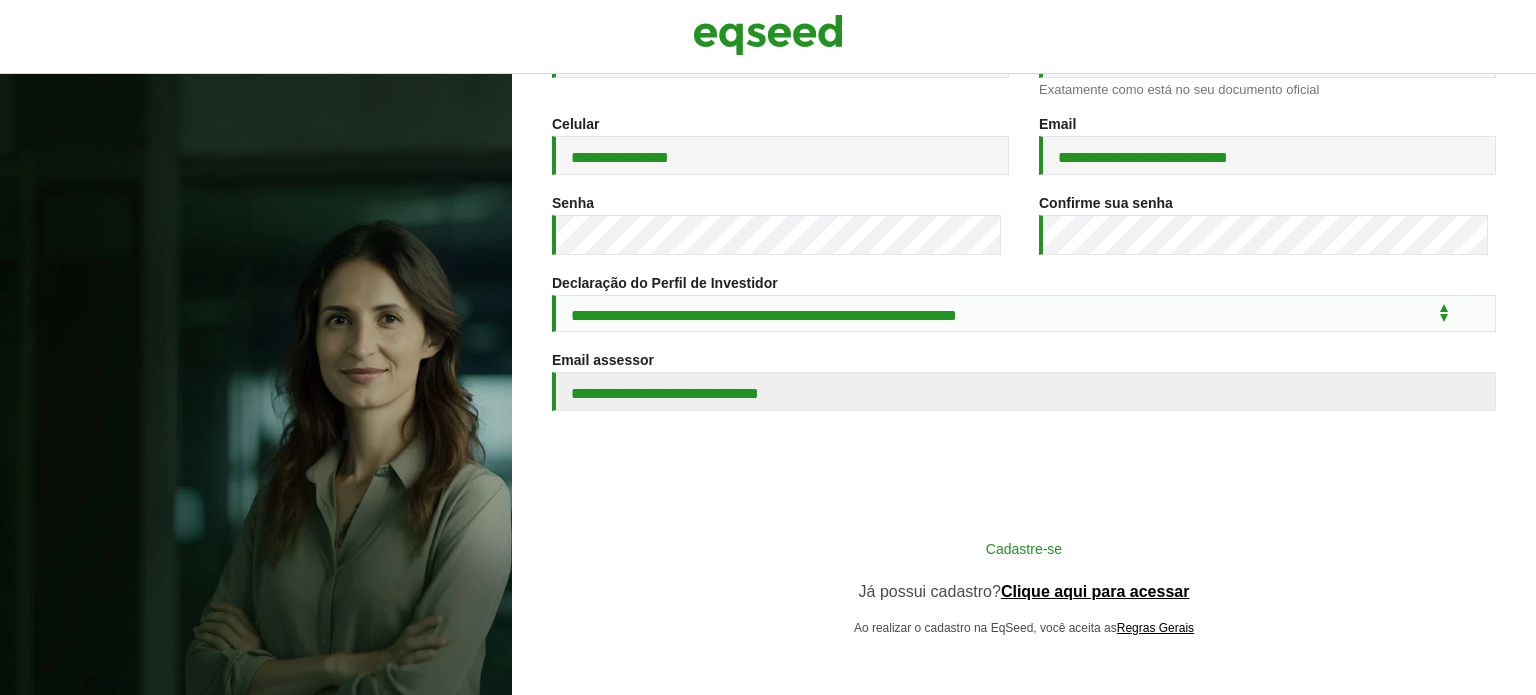 scroll, scrollTop: 368, scrollLeft: 0, axis: vertical 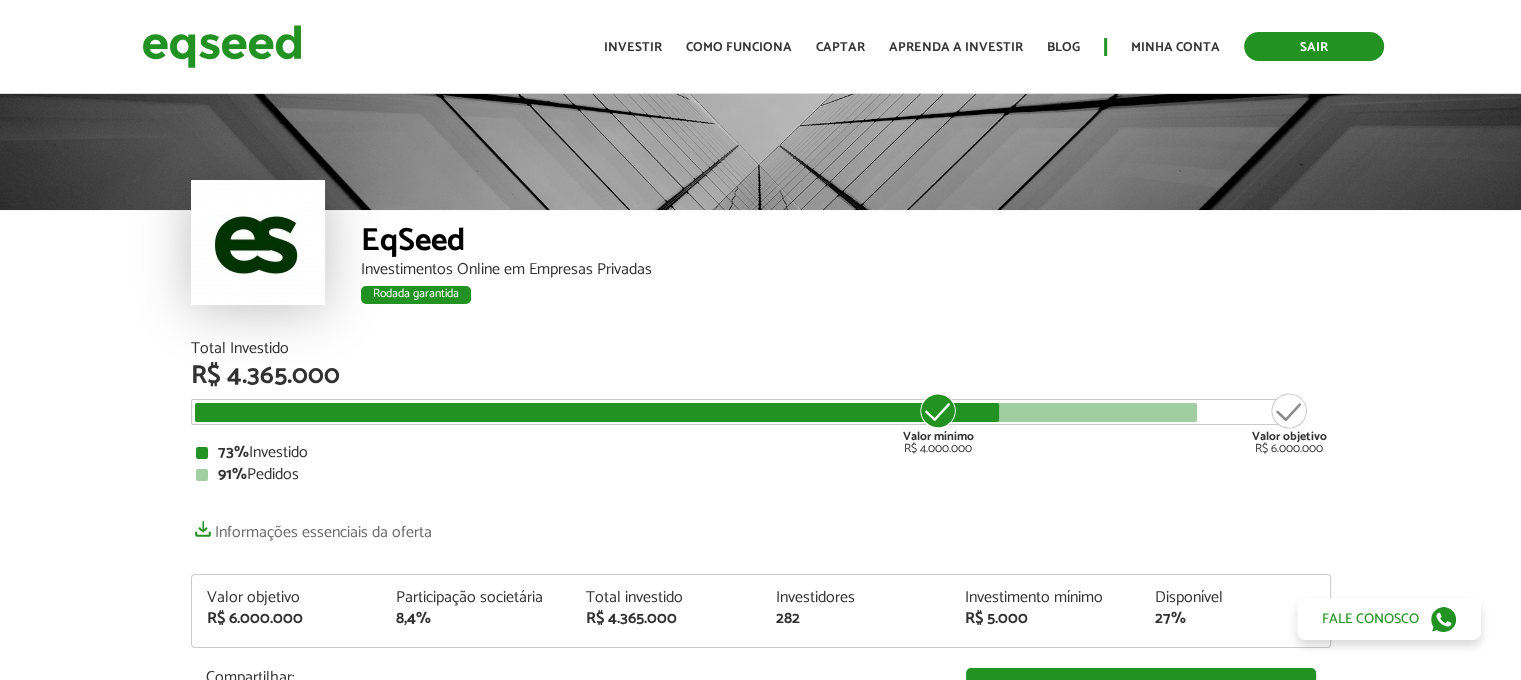 click on "Sair" at bounding box center [1314, 46] 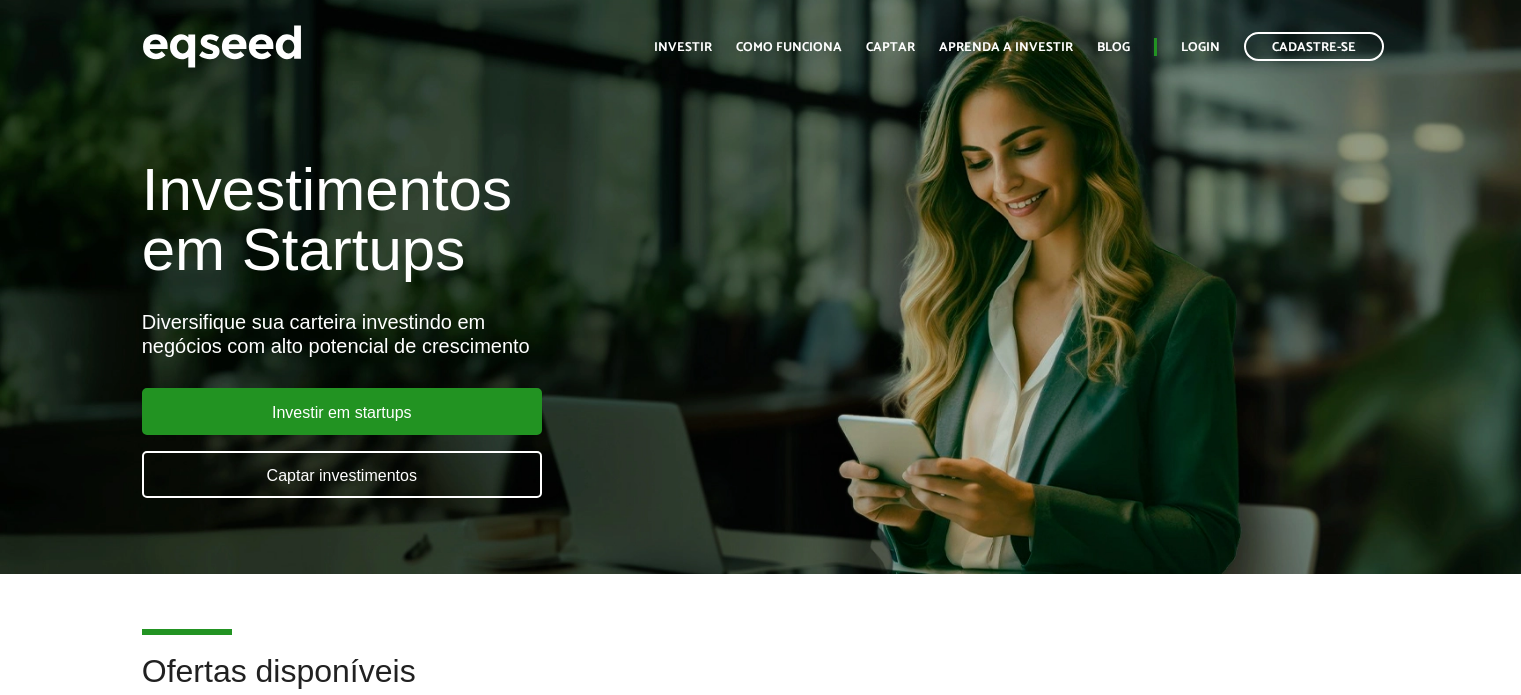 scroll, scrollTop: 0, scrollLeft: 0, axis: both 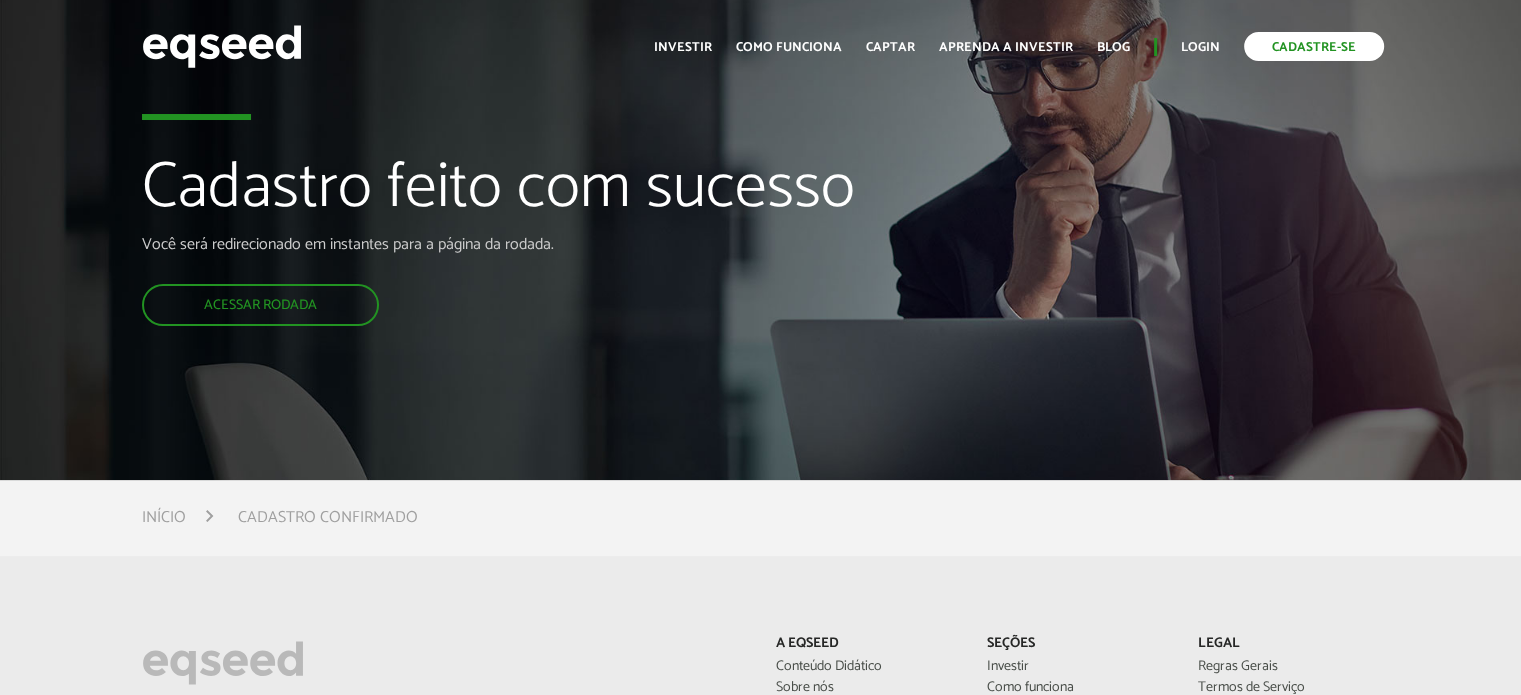 click on "Cadastre-se" at bounding box center [1314, 46] 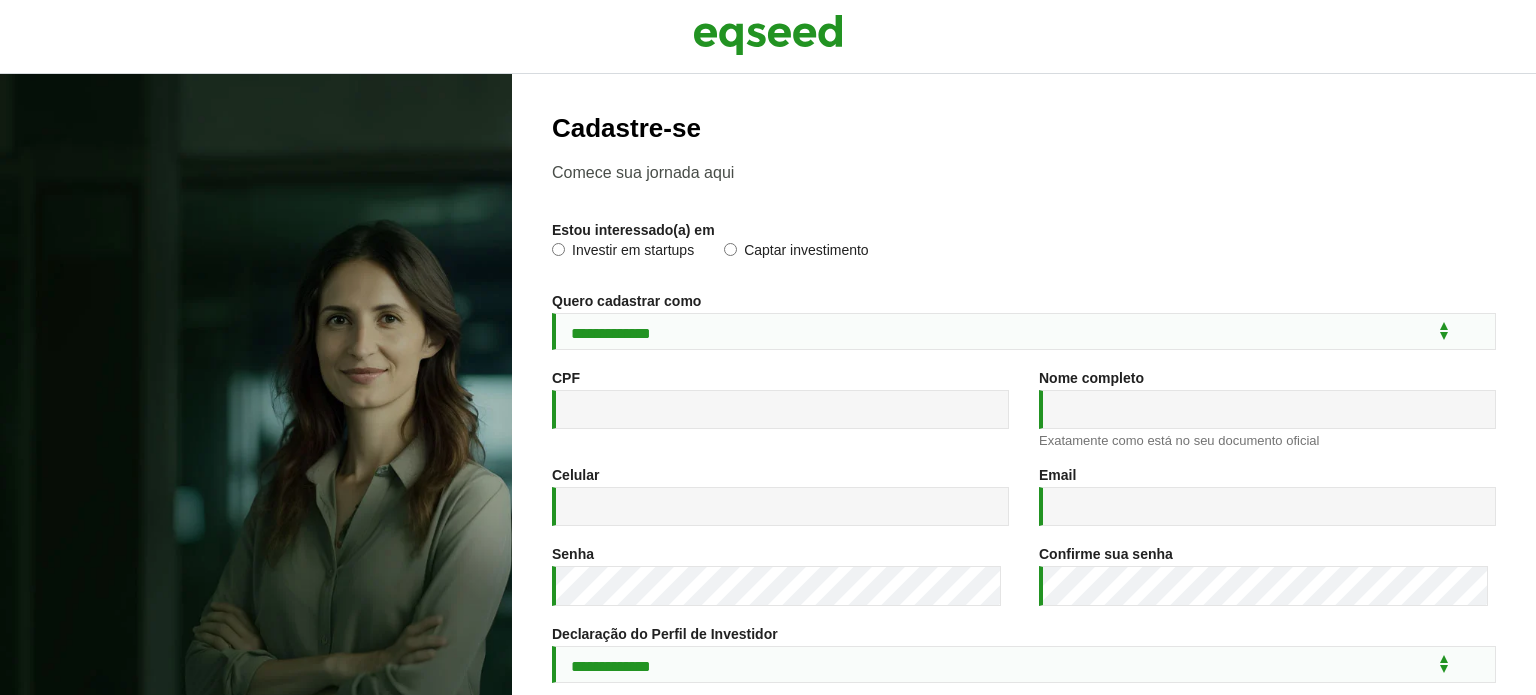 scroll, scrollTop: 0, scrollLeft: 0, axis: both 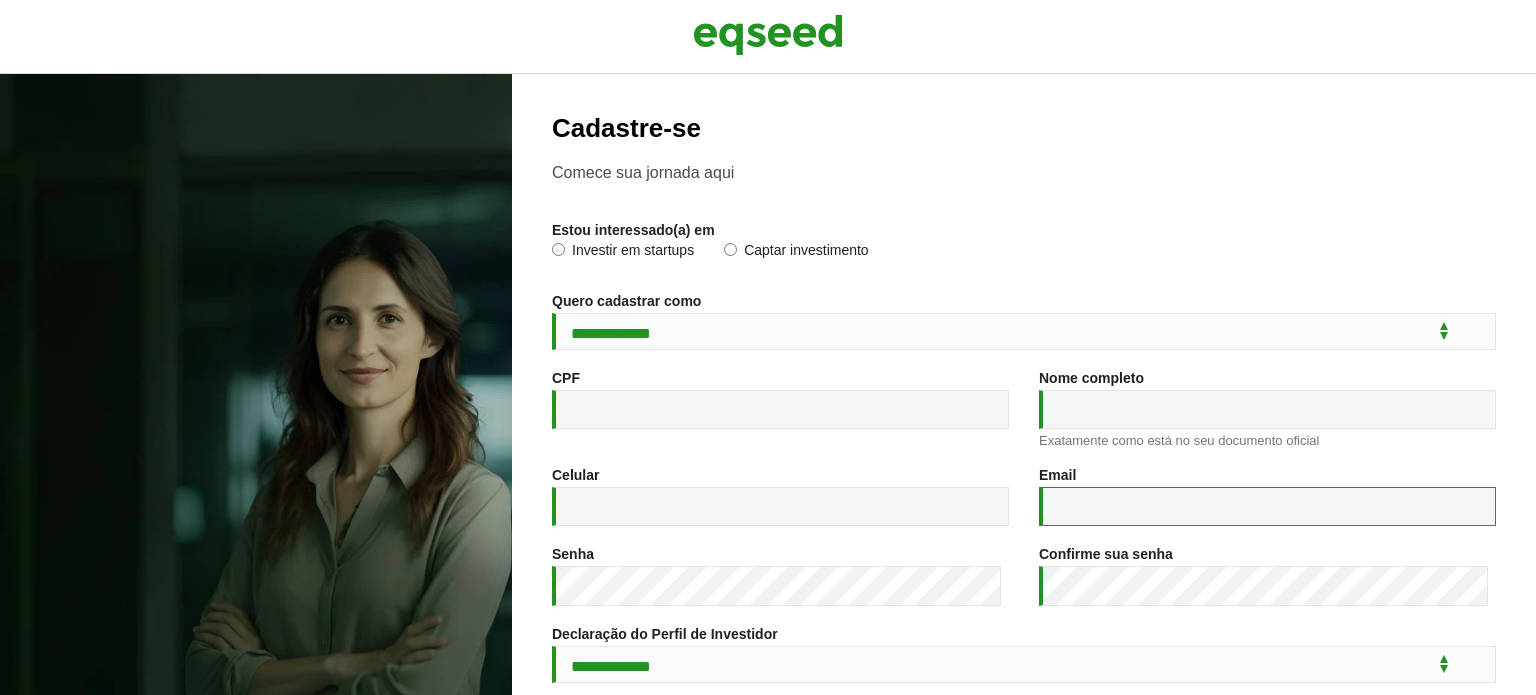 type on "**********" 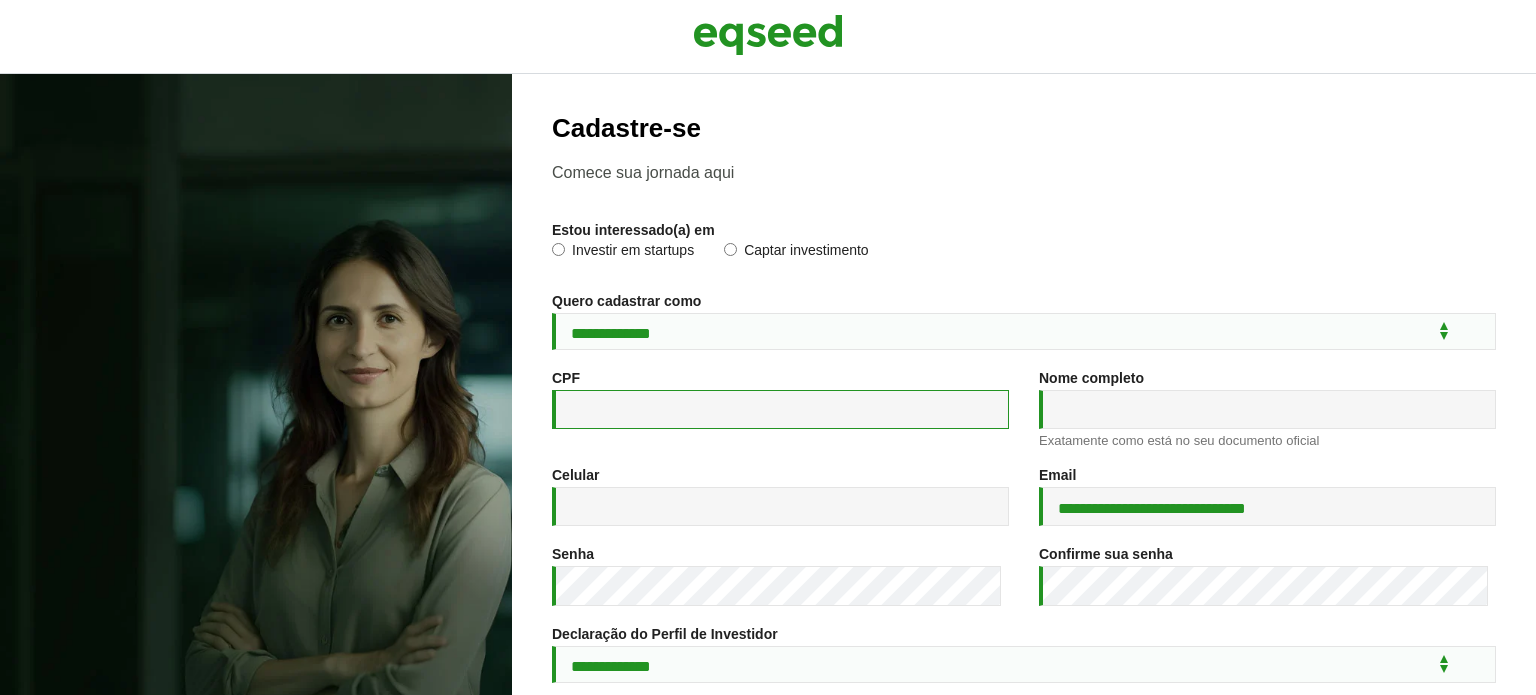 click on "CPF  *" at bounding box center [780, 409] 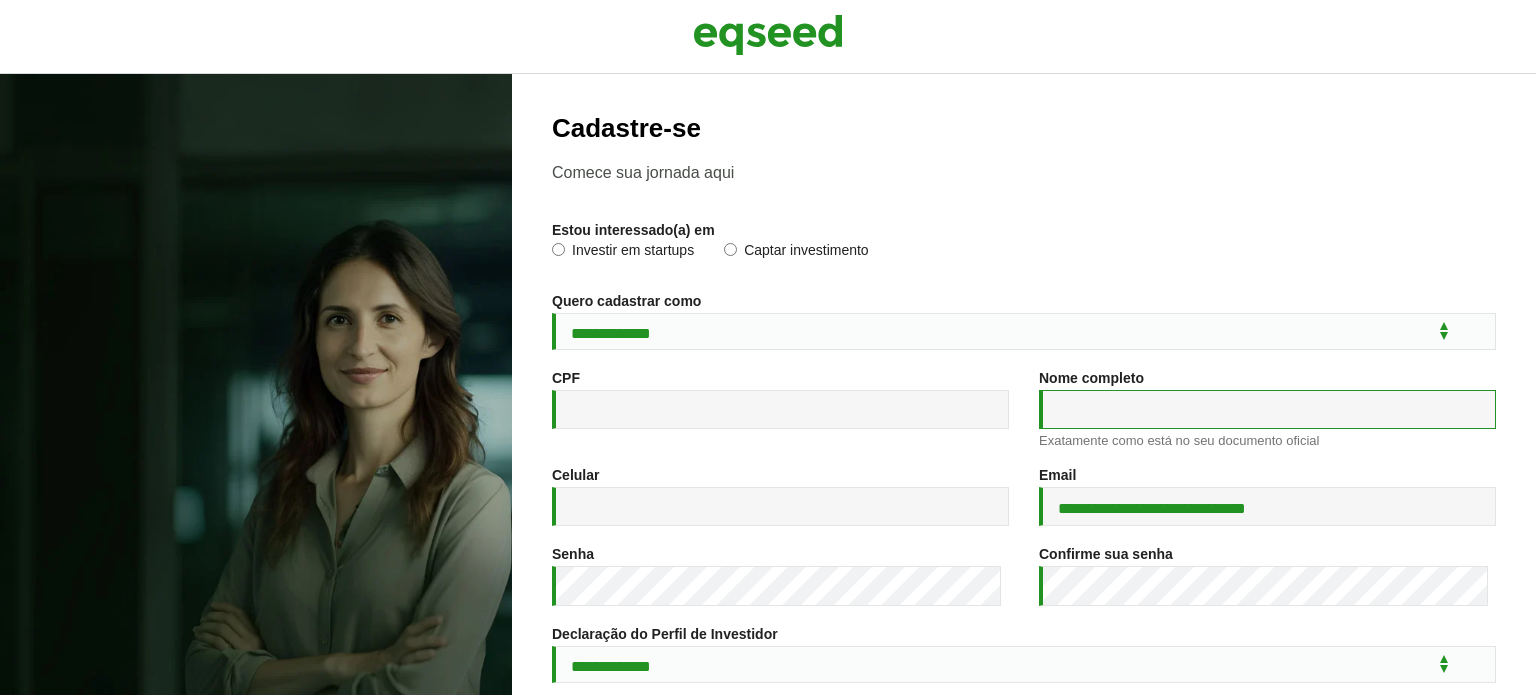 click on "Nome completo  *" at bounding box center (1267, 409) 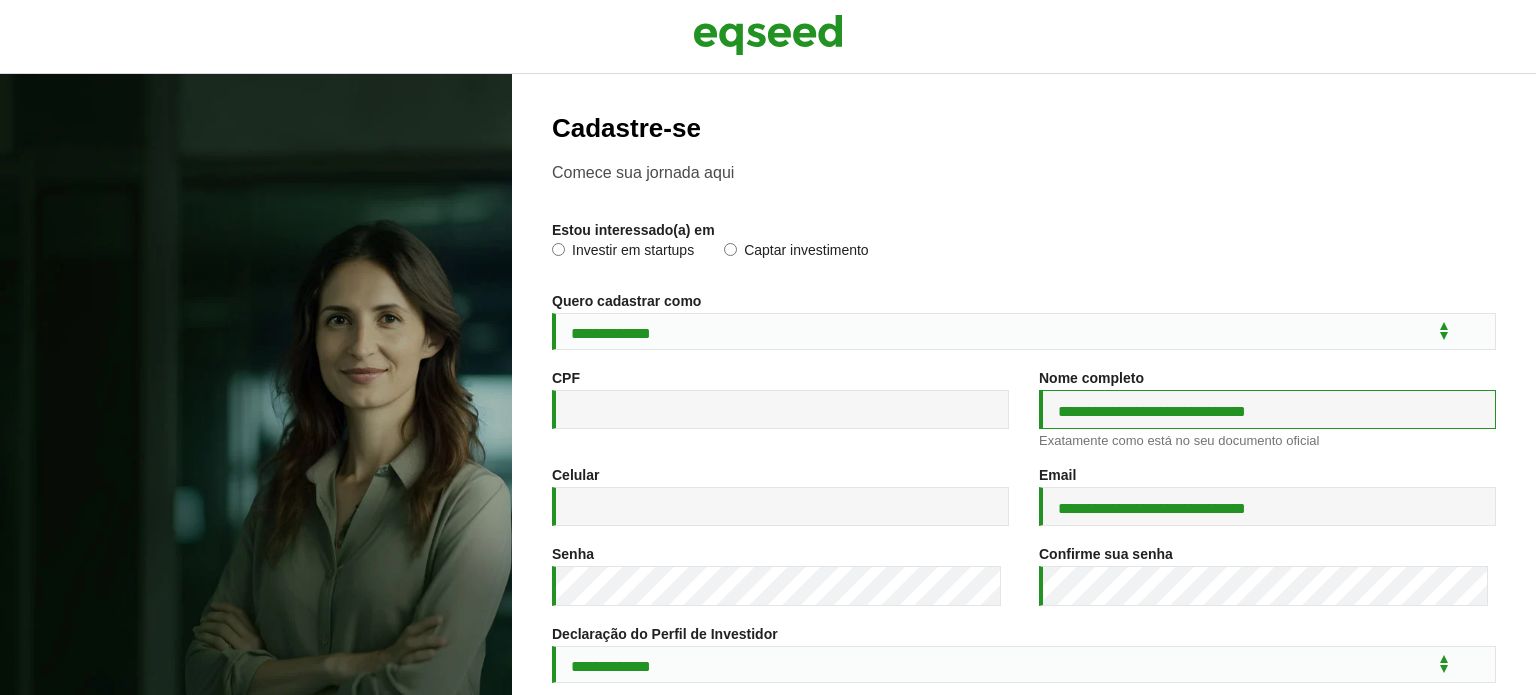 type on "**********" 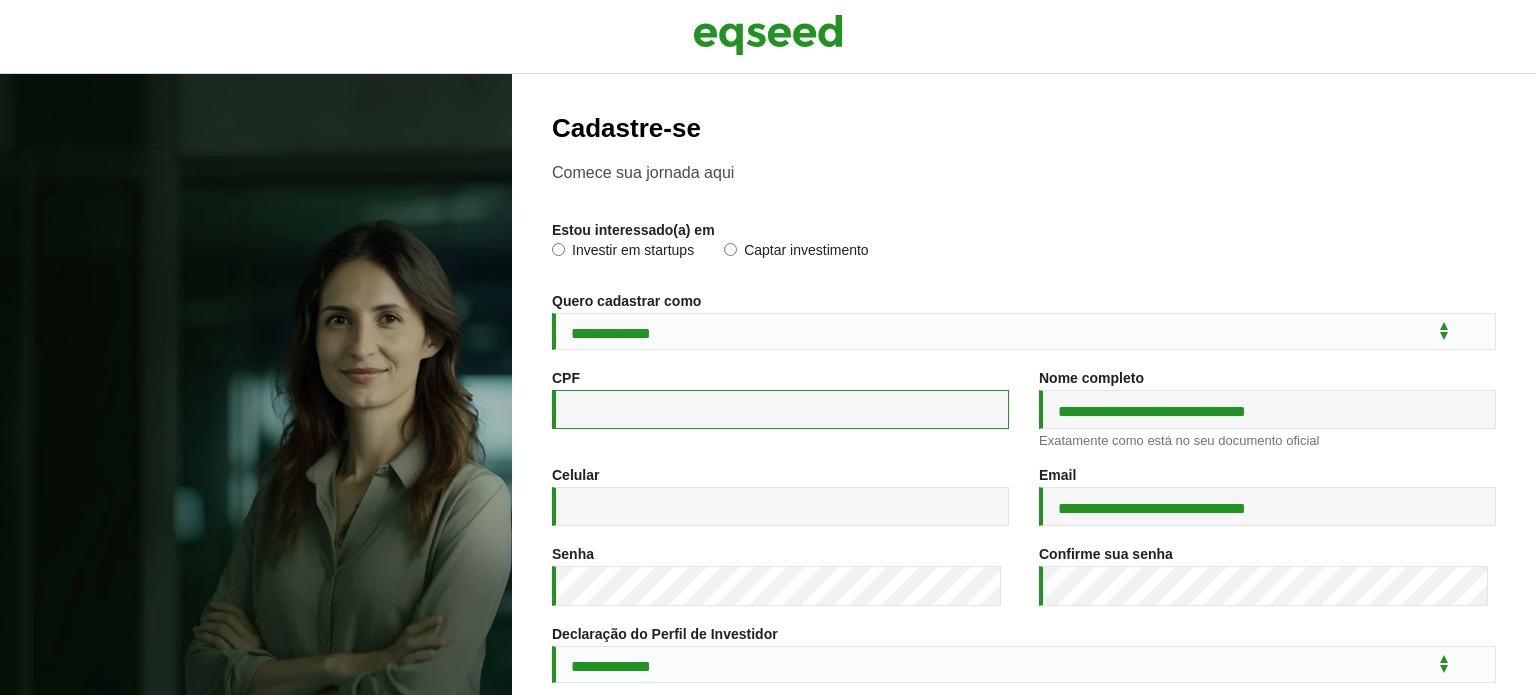 click on "CPF  *" at bounding box center [780, 409] 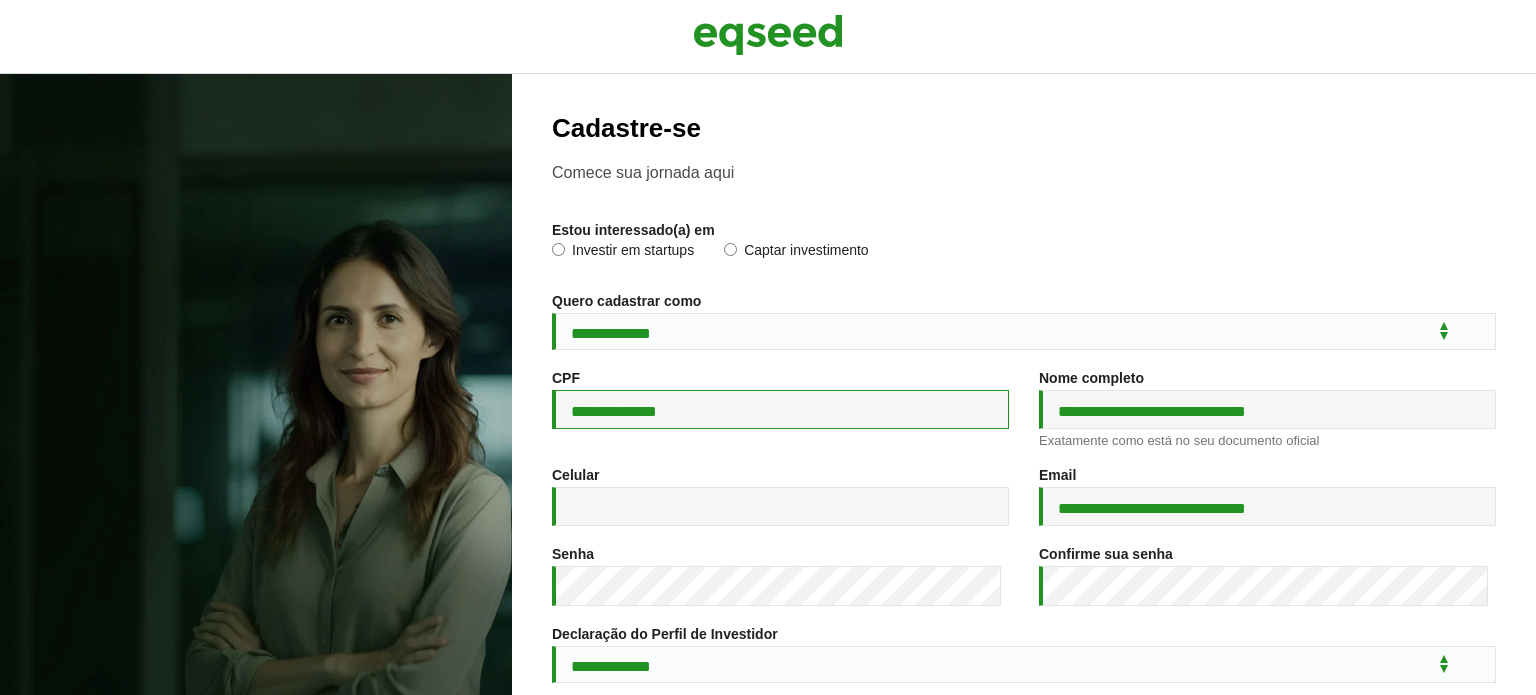 type on "**********" 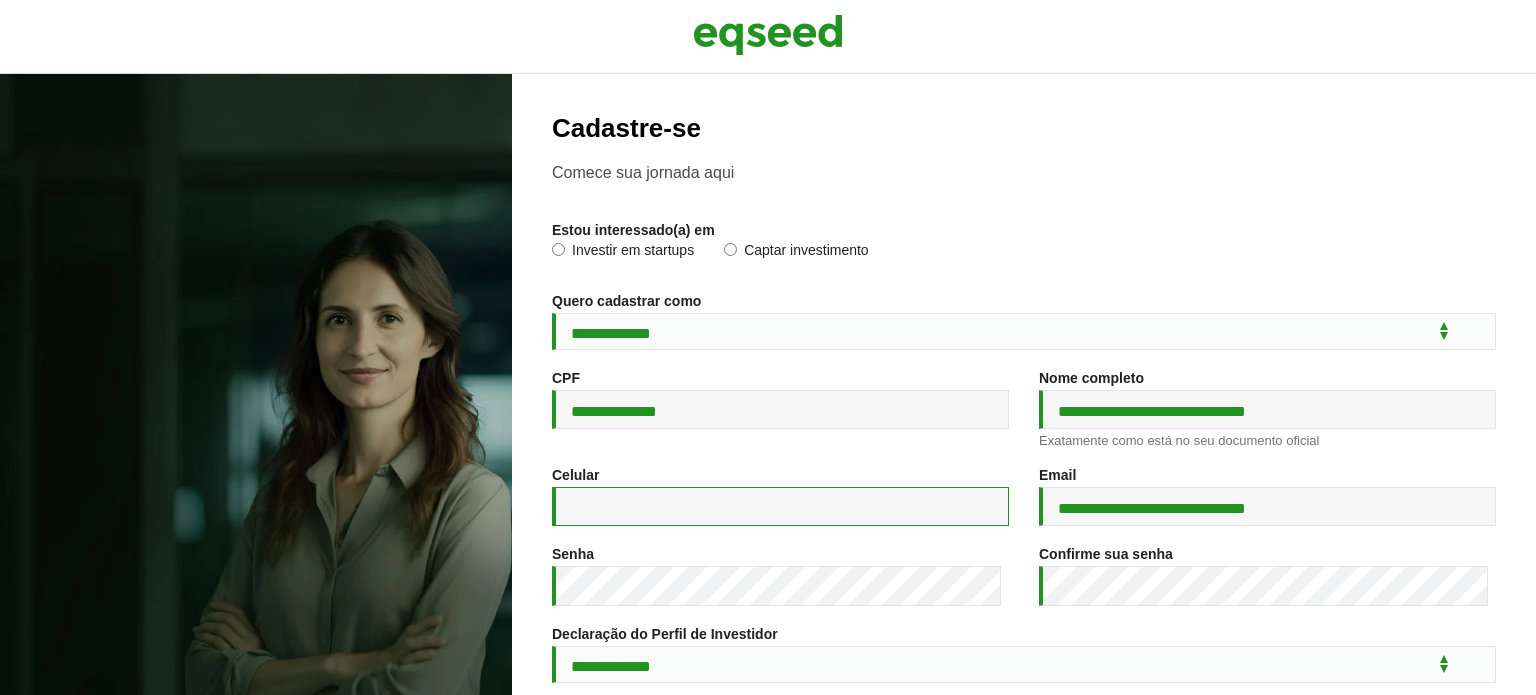click on "Celular  *" at bounding box center [780, 506] 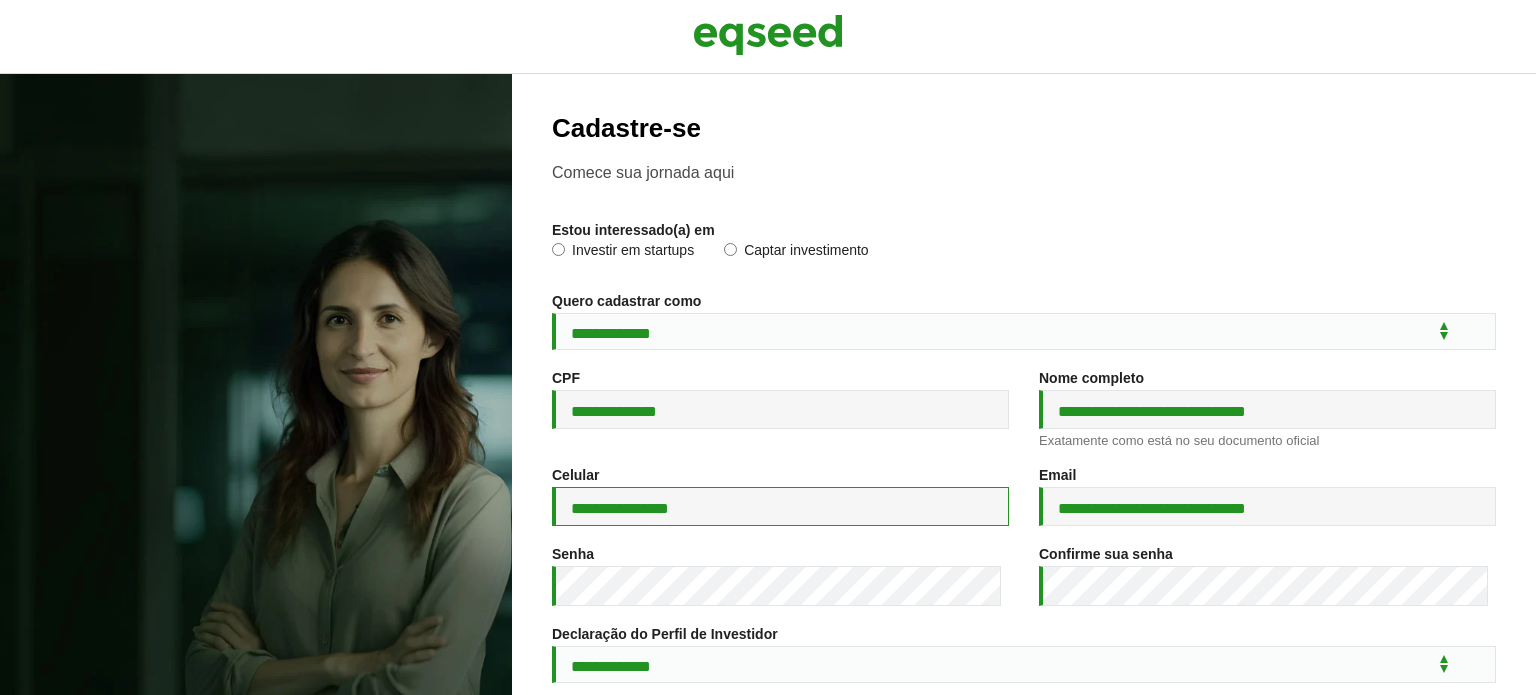 type on "**********" 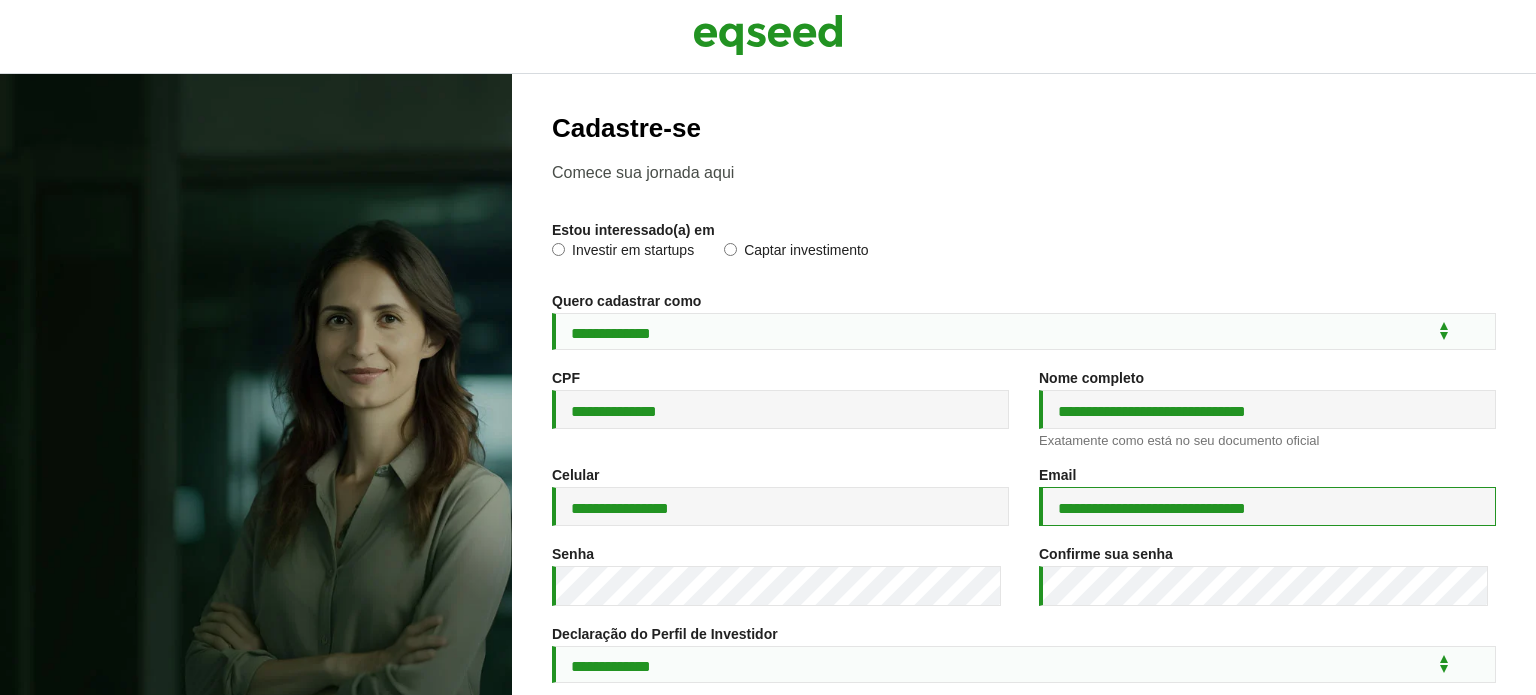 paste 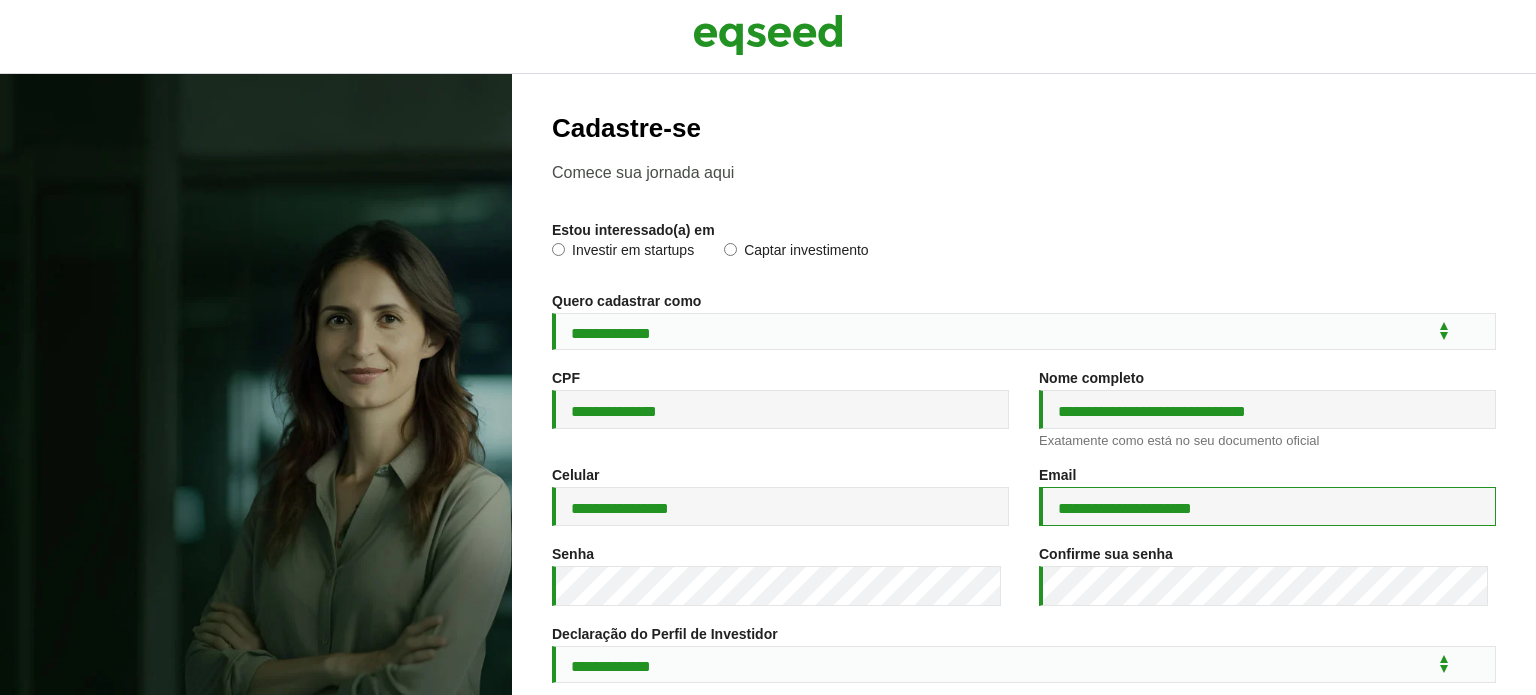 type on "**********" 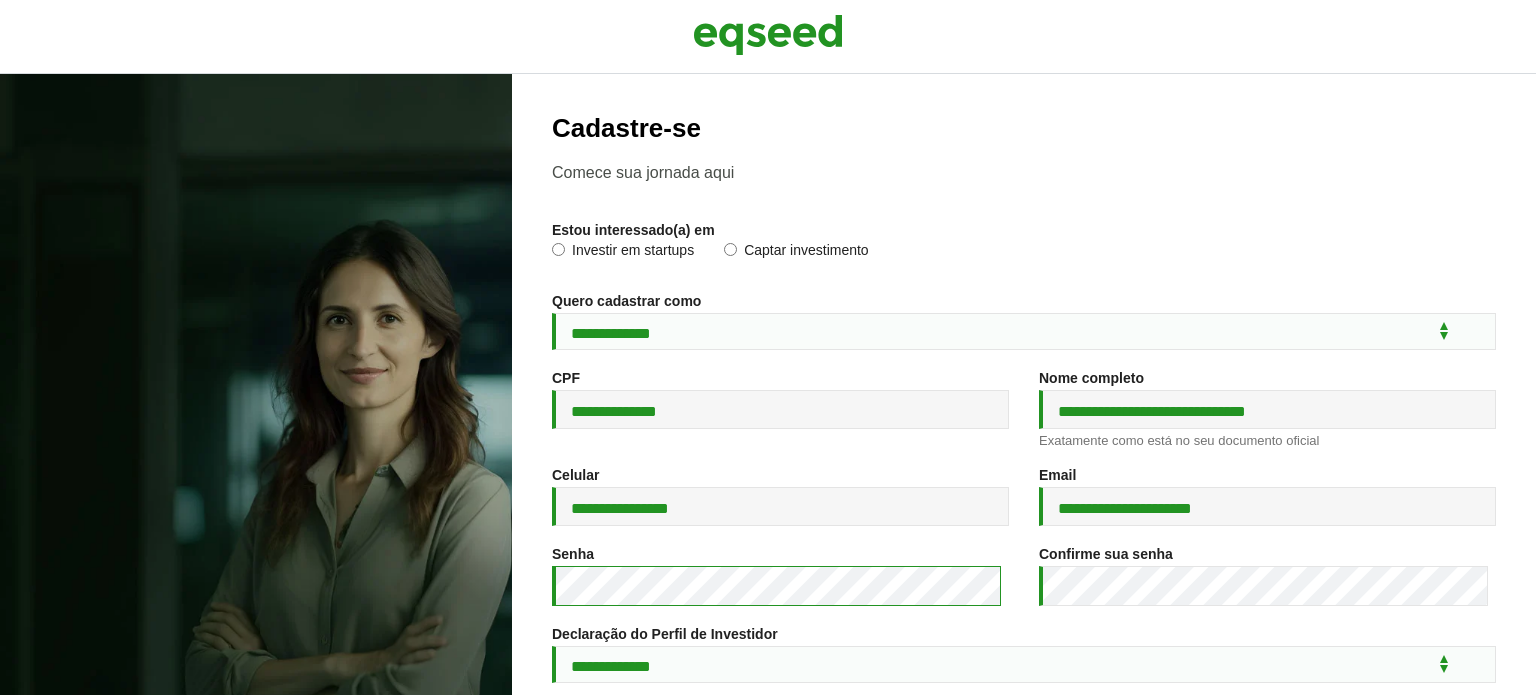 click on "**********" at bounding box center [768, 384] 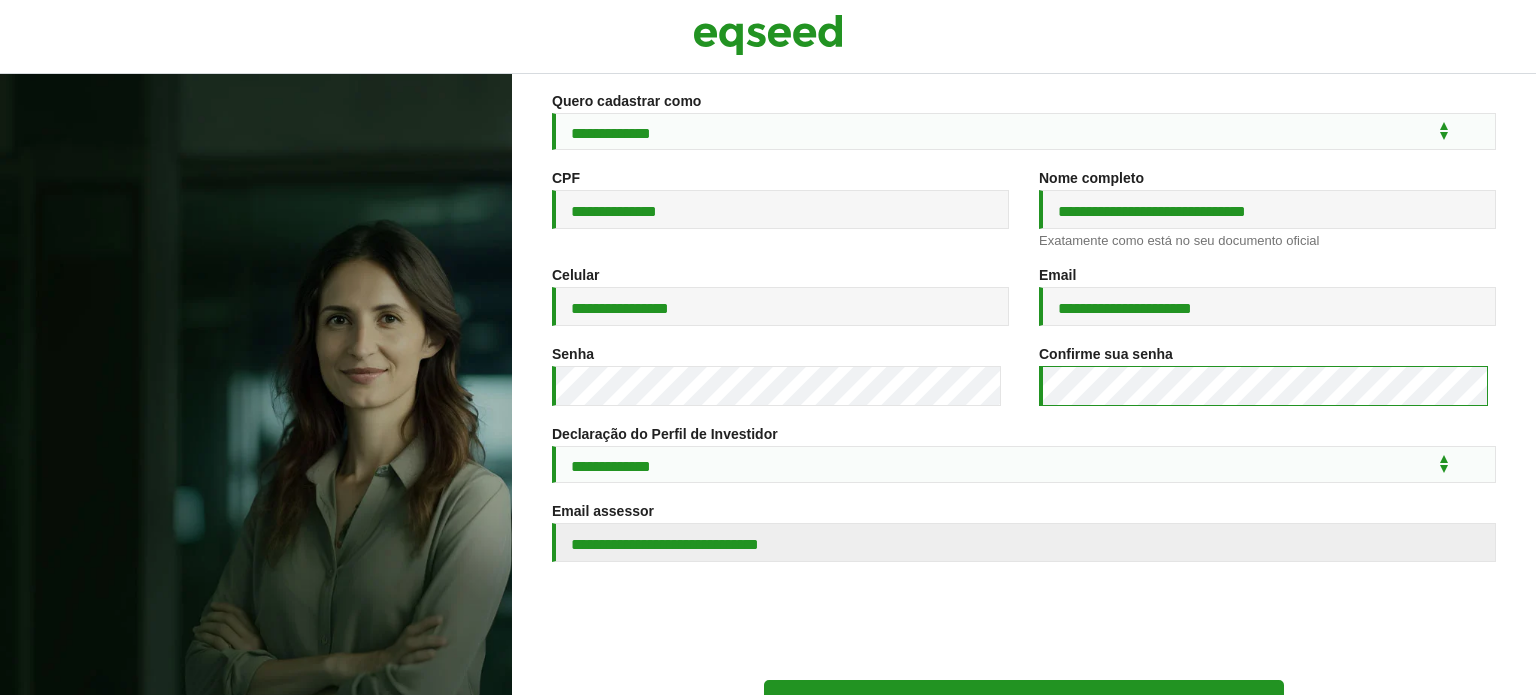 scroll, scrollTop: 300, scrollLeft: 0, axis: vertical 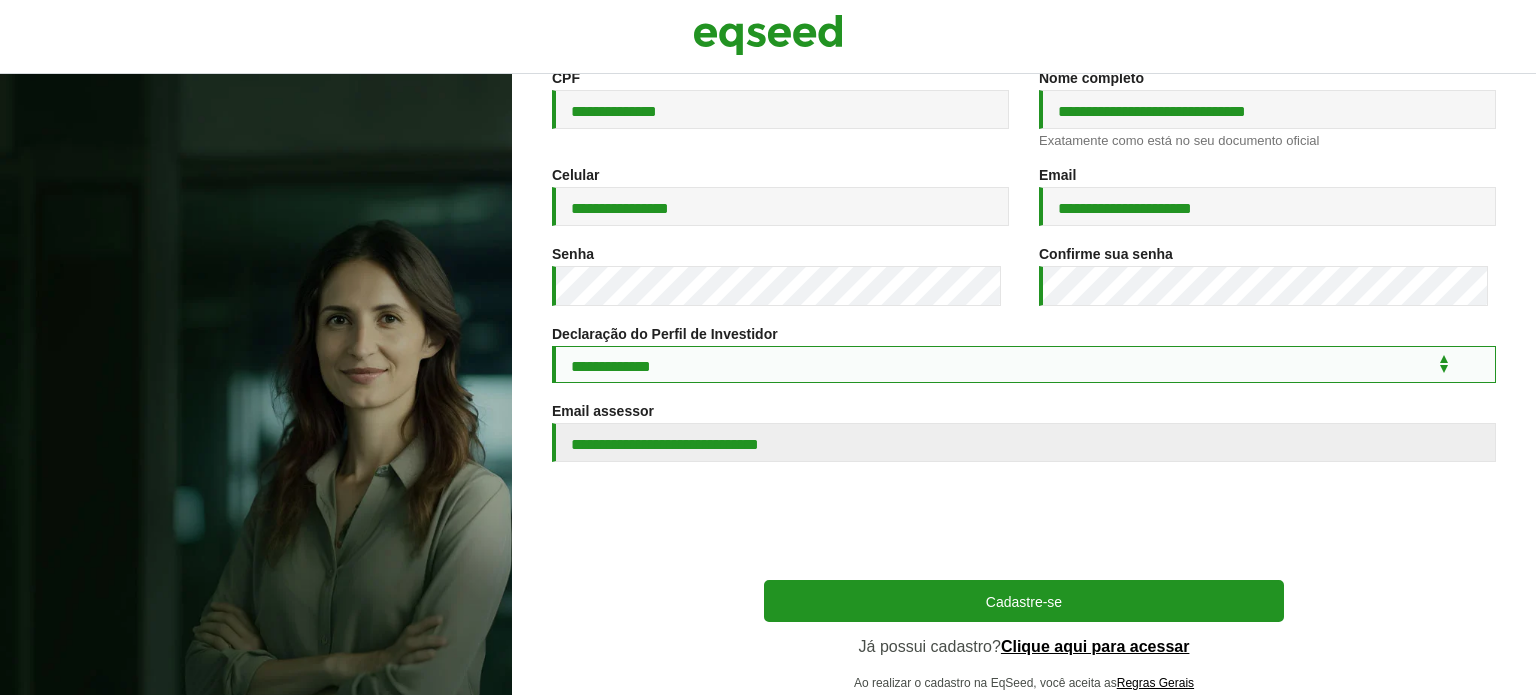 click on "**********" at bounding box center (1024, 364) 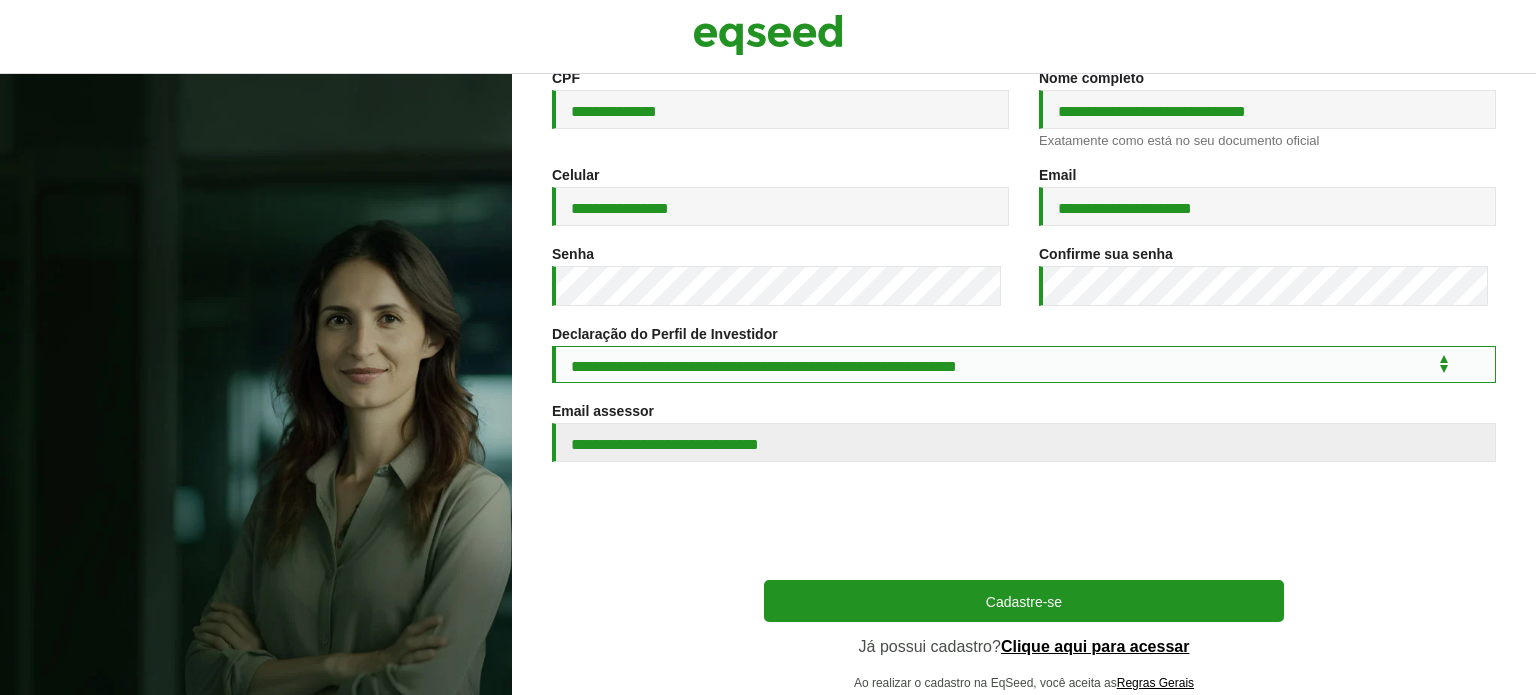 click on "**********" at bounding box center (1024, 364) 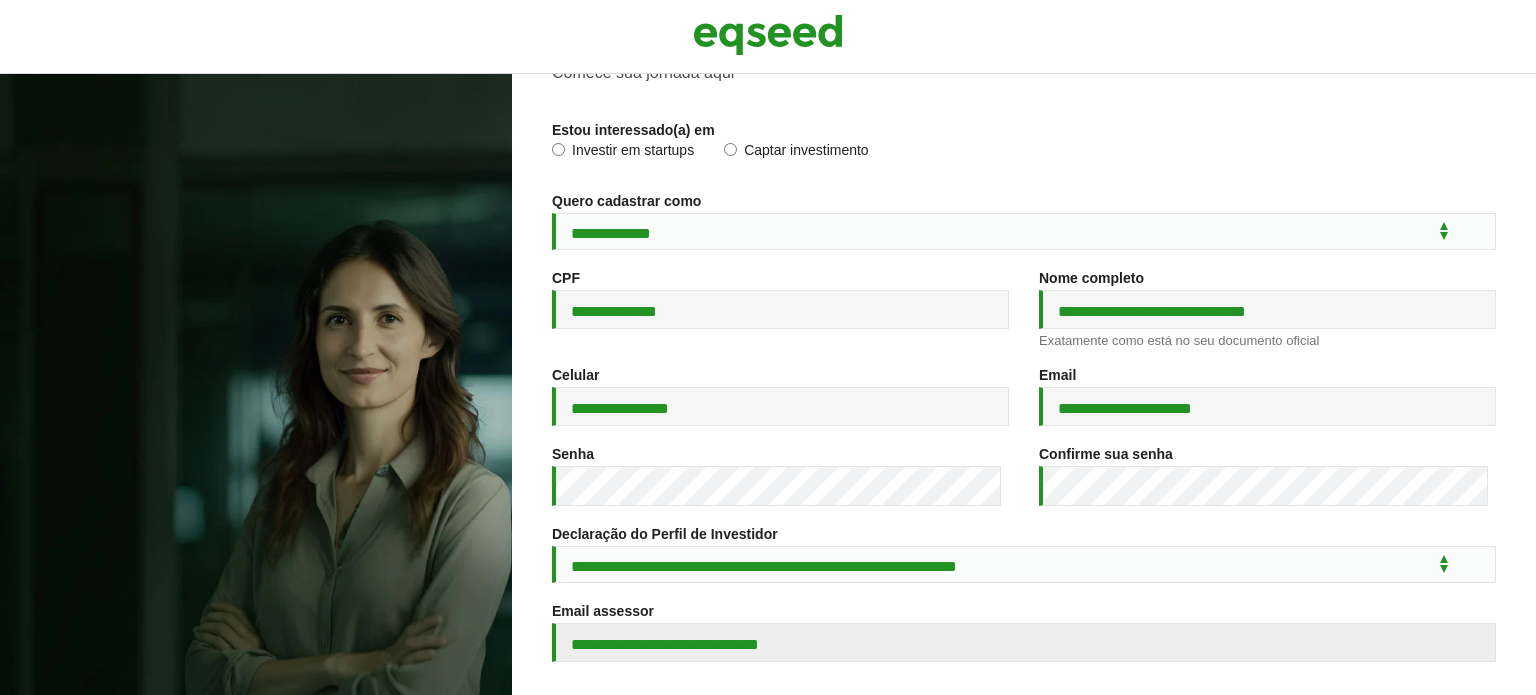 scroll, scrollTop: 0, scrollLeft: 0, axis: both 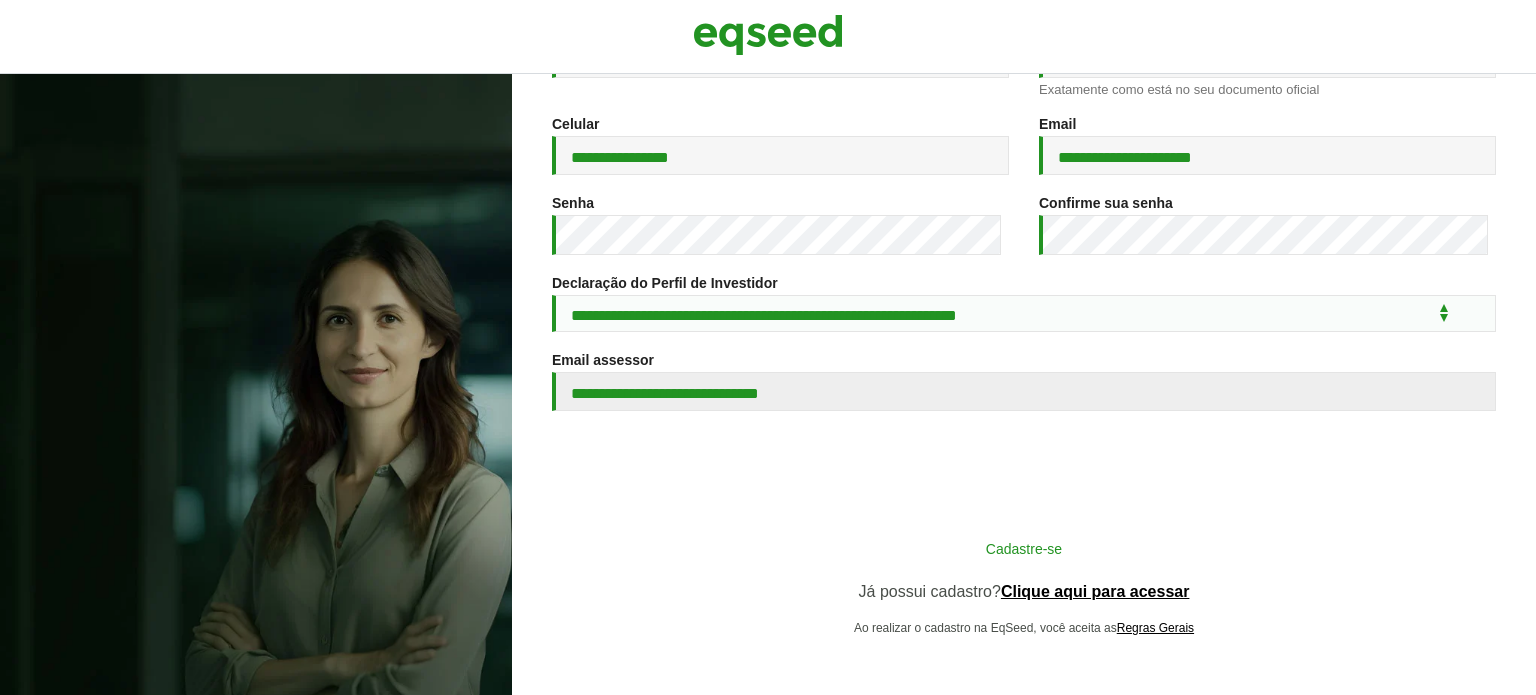click on "Cadastre-se" at bounding box center (1024, 548) 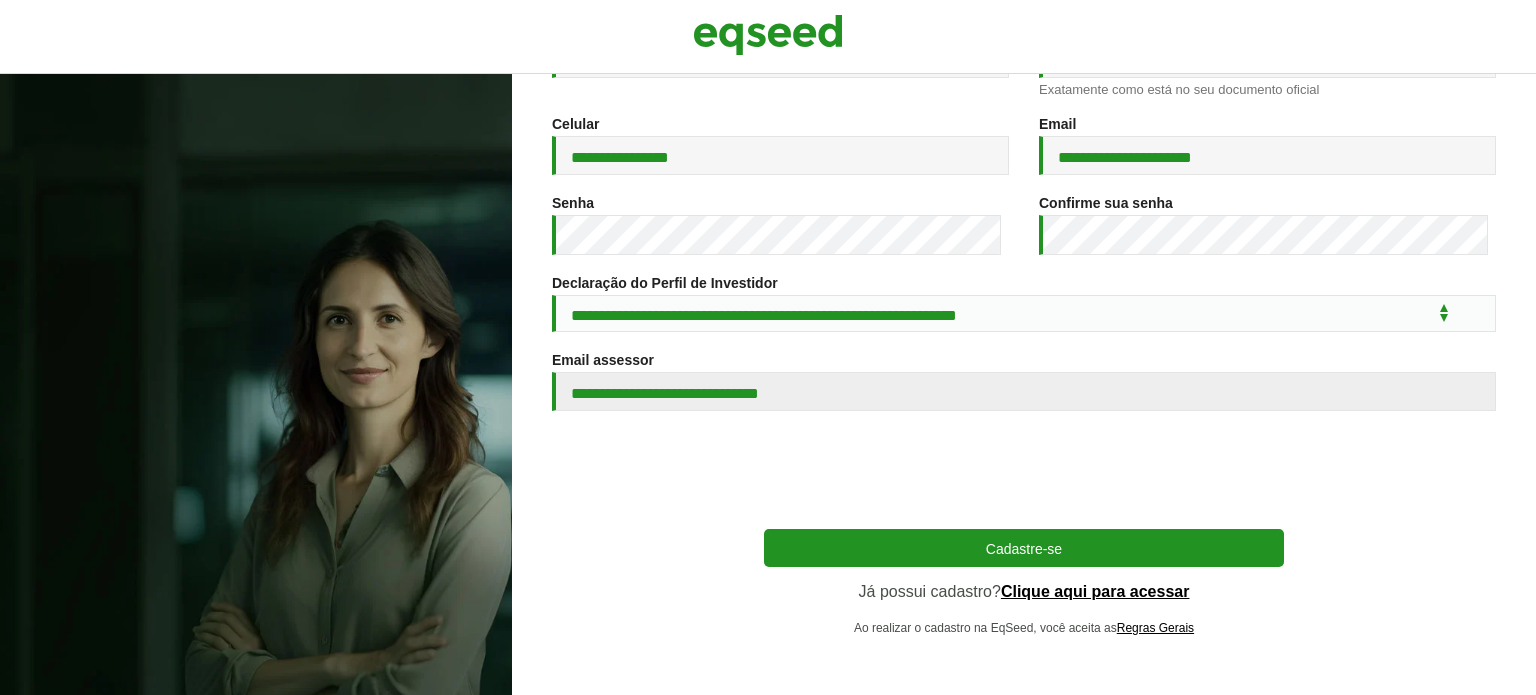scroll, scrollTop: 368, scrollLeft: 0, axis: vertical 